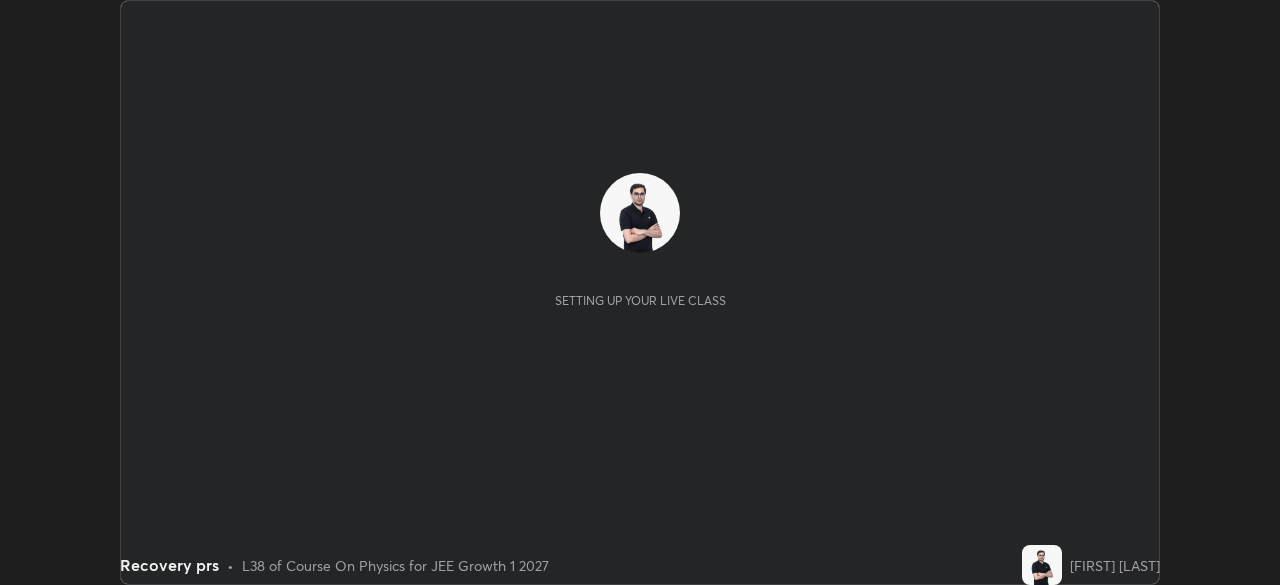 scroll, scrollTop: 0, scrollLeft: 0, axis: both 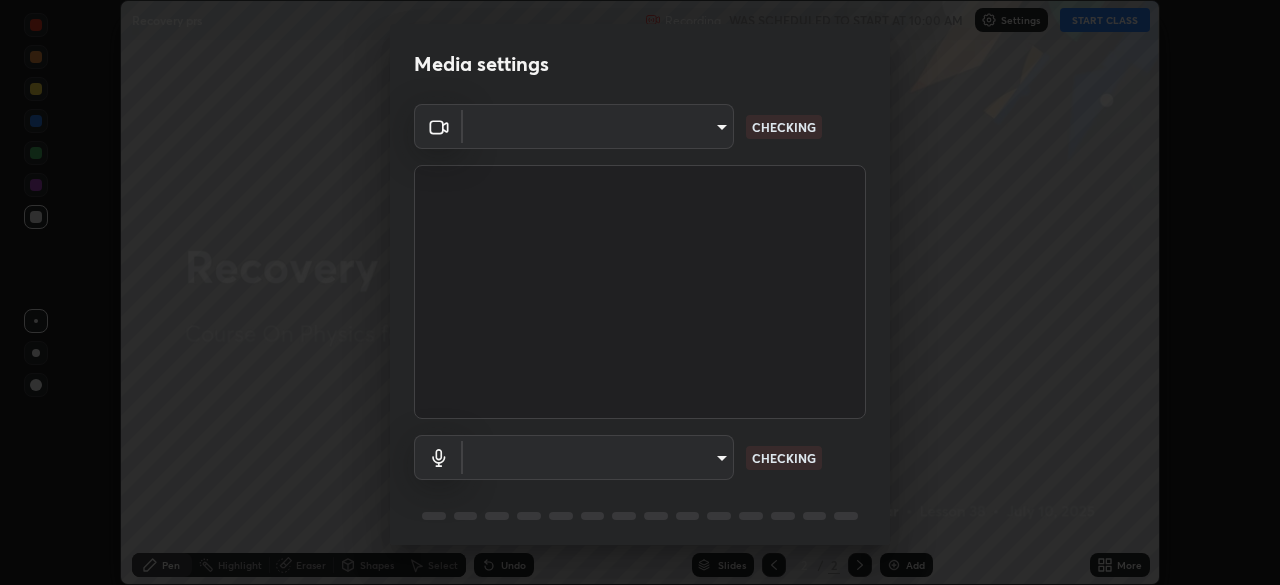 click on "Erase all Recovery prs Recording WAS SCHEDULED TO START AT  10:00 AM Settings START CLASS Setting up your live class Recovery prs • L38 of Course On Physics for JEE Growth 1 2027 [NAME] Pen Highlight Eraser Shapes Select Undo Slides 2 / 2 Add More No doubts shared Encourage your learners to ask a doubt for better clarity Report an issue Reason for reporting Buffering Chat not working Audio - Video sync issue Educator video quality low ​ Attach an image Report Media settings ​ CHECKING ​ CHECKING 1 / 5 Next" at bounding box center (640, 292) 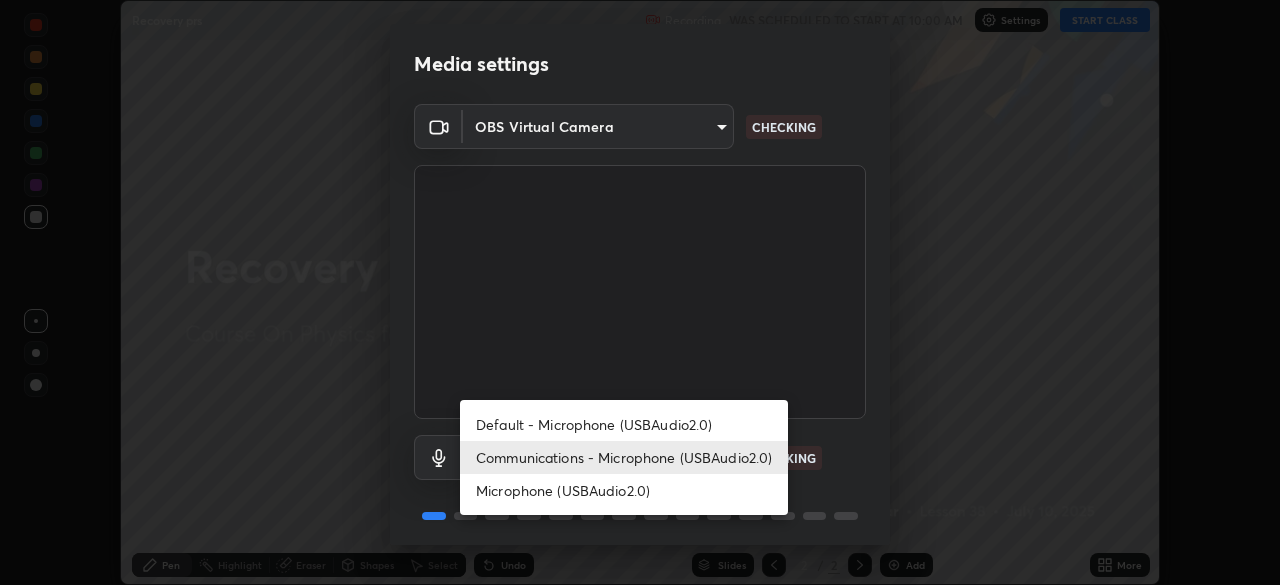 click on "Communications - Microphone (USBAudio2.0)" at bounding box center [624, 457] 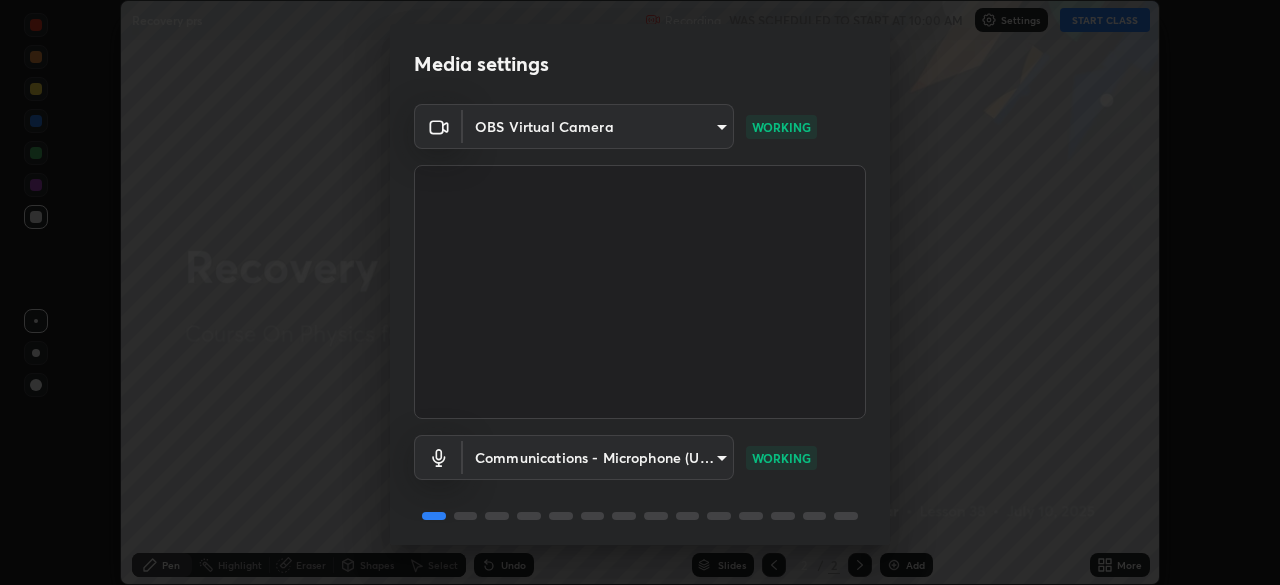 scroll, scrollTop: 71, scrollLeft: 0, axis: vertical 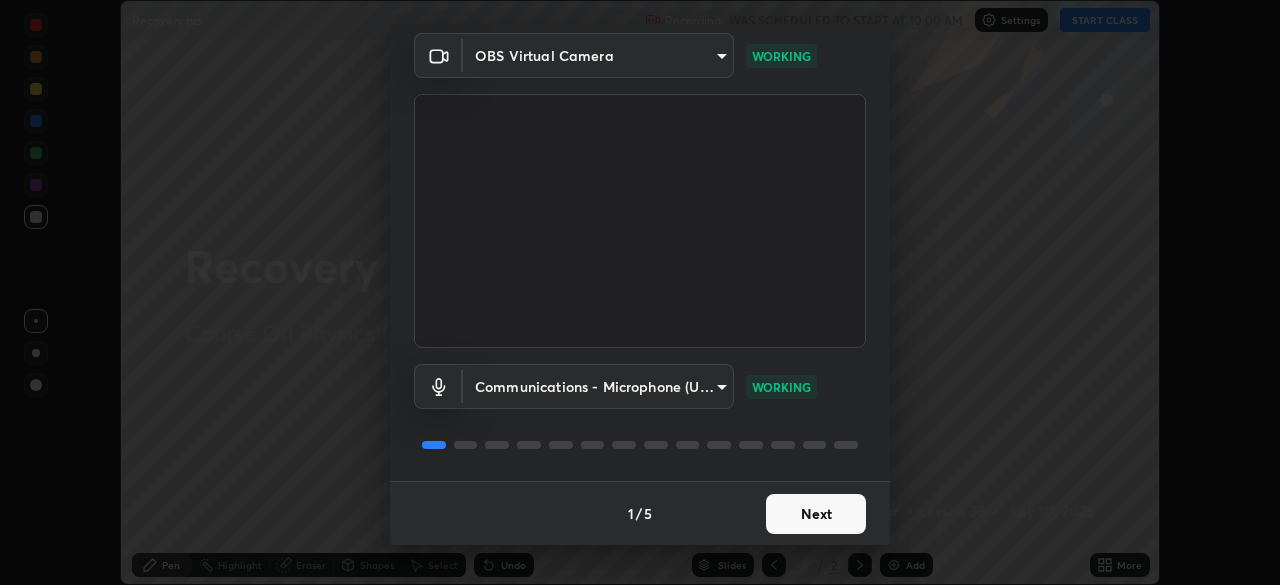 click on "Next" at bounding box center (816, 514) 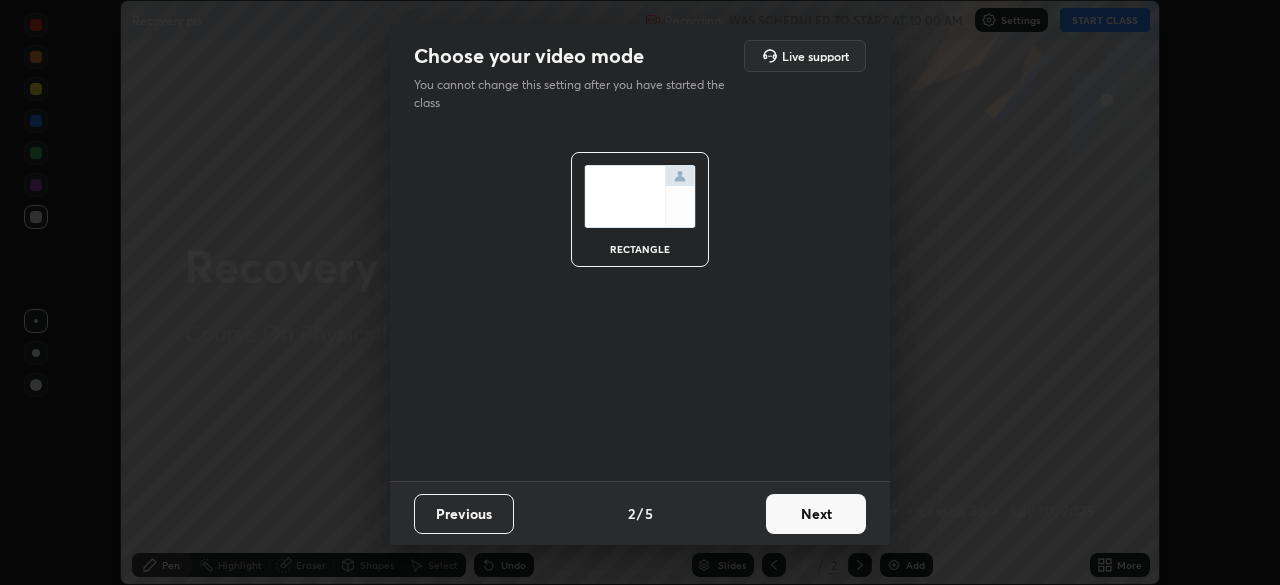 scroll, scrollTop: 0, scrollLeft: 0, axis: both 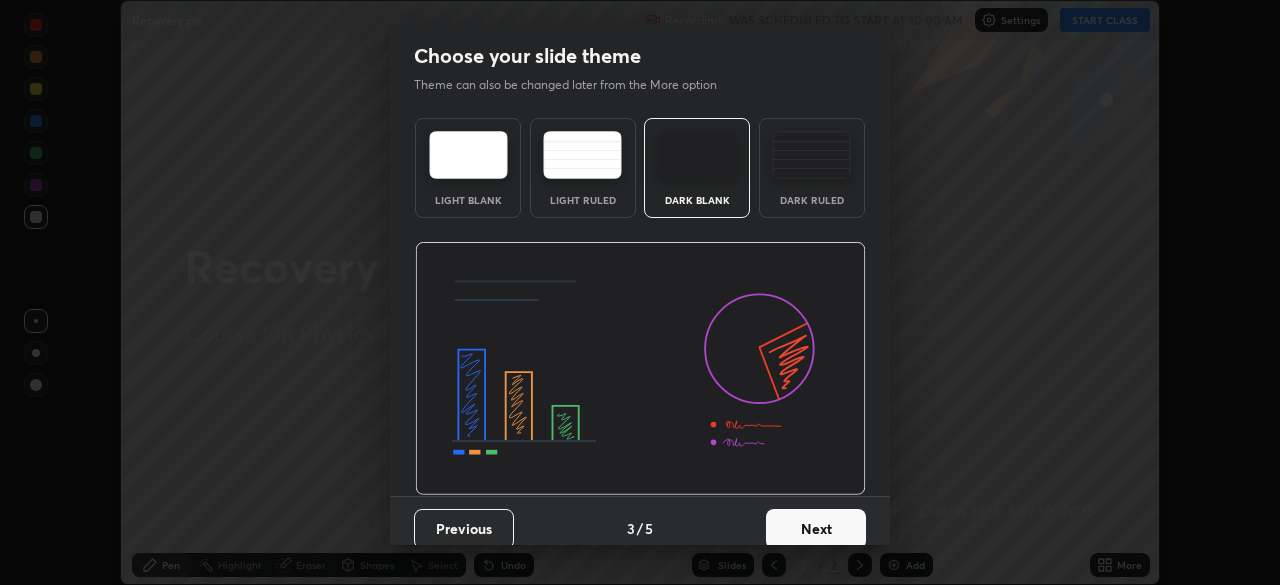 click on "Next" at bounding box center (816, 529) 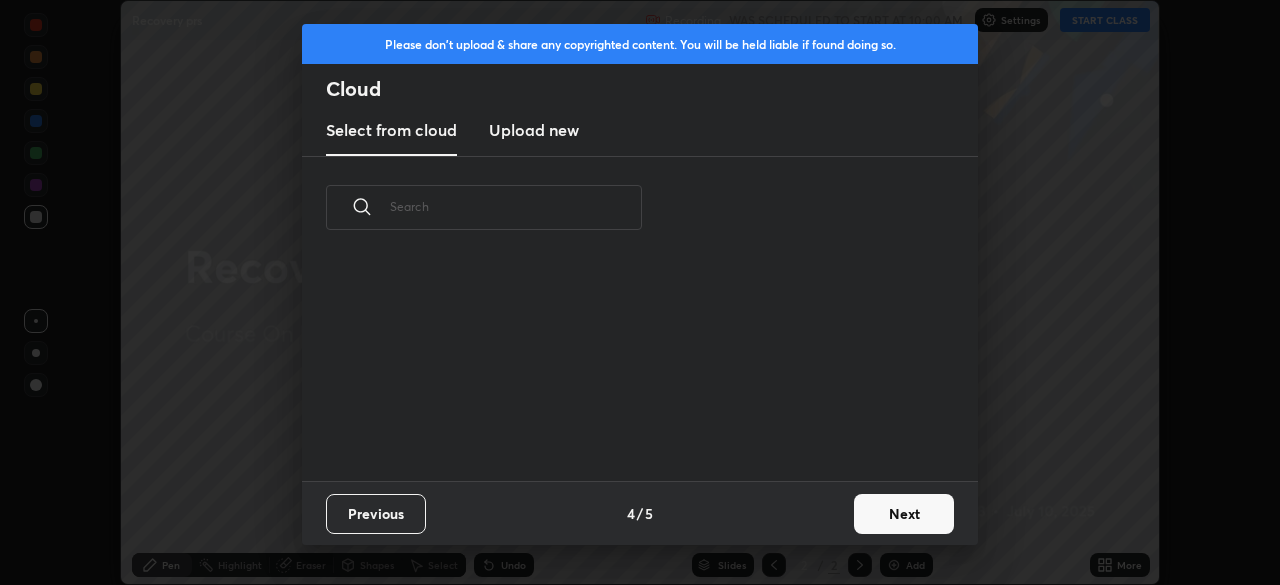 click on "Next" at bounding box center (904, 514) 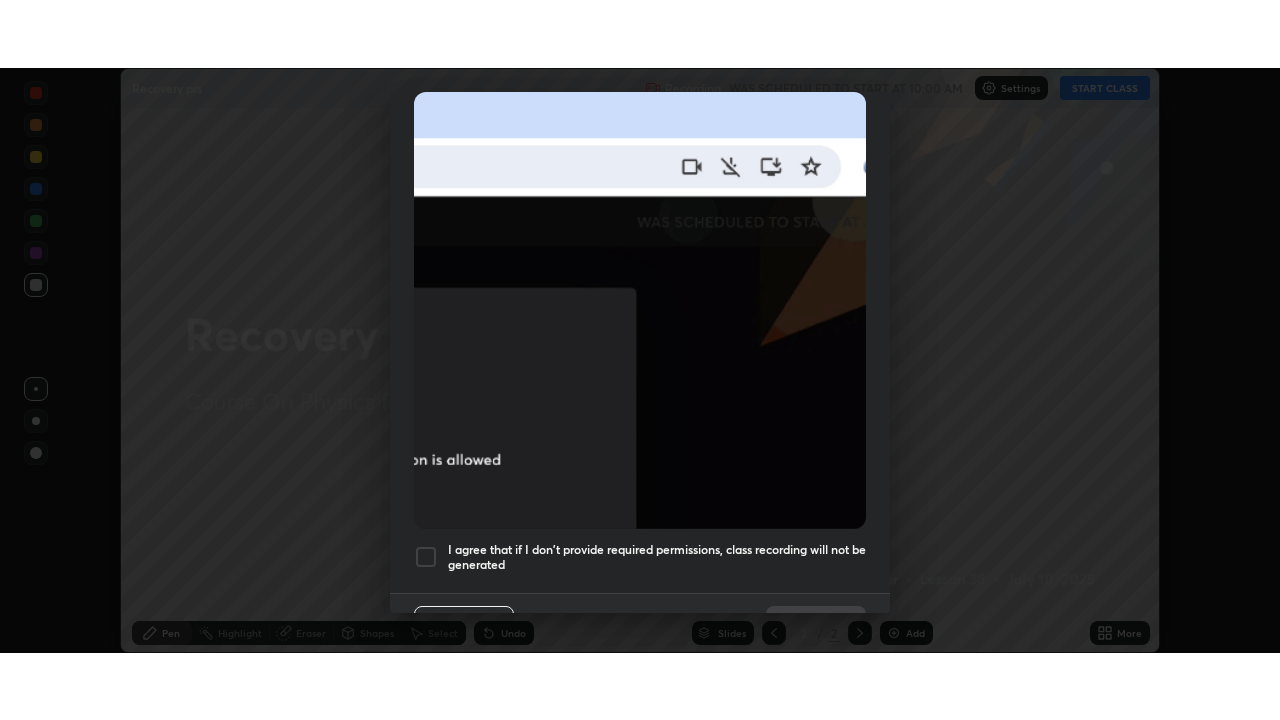 scroll, scrollTop: 479, scrollLeft: 0, axis: vertical 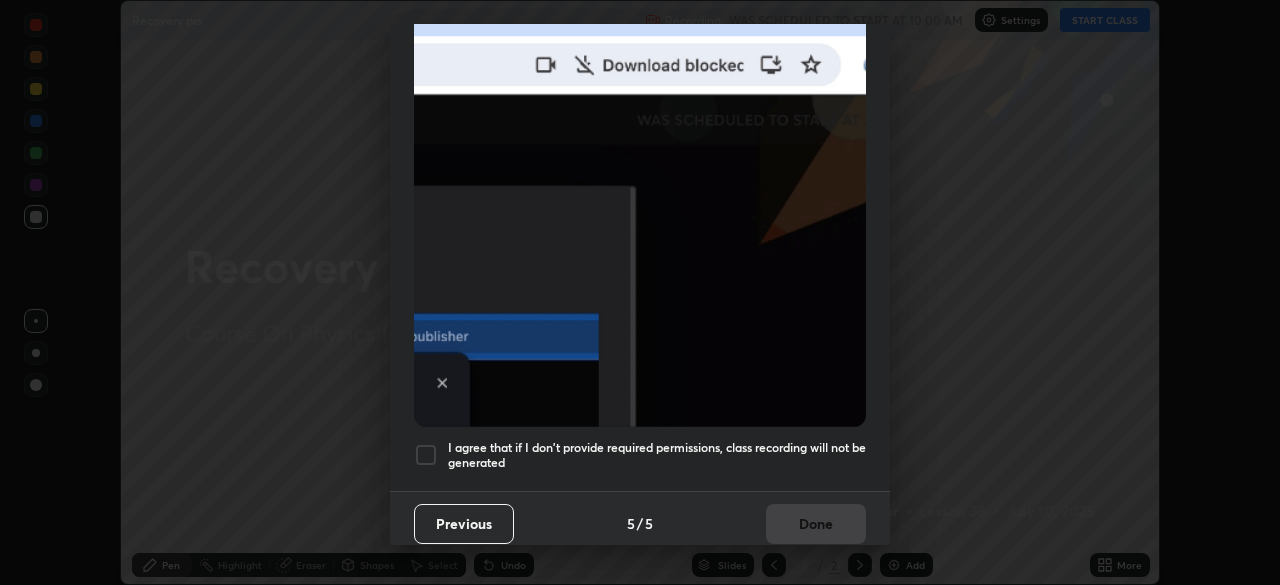 click at bounding box center (426, 455) 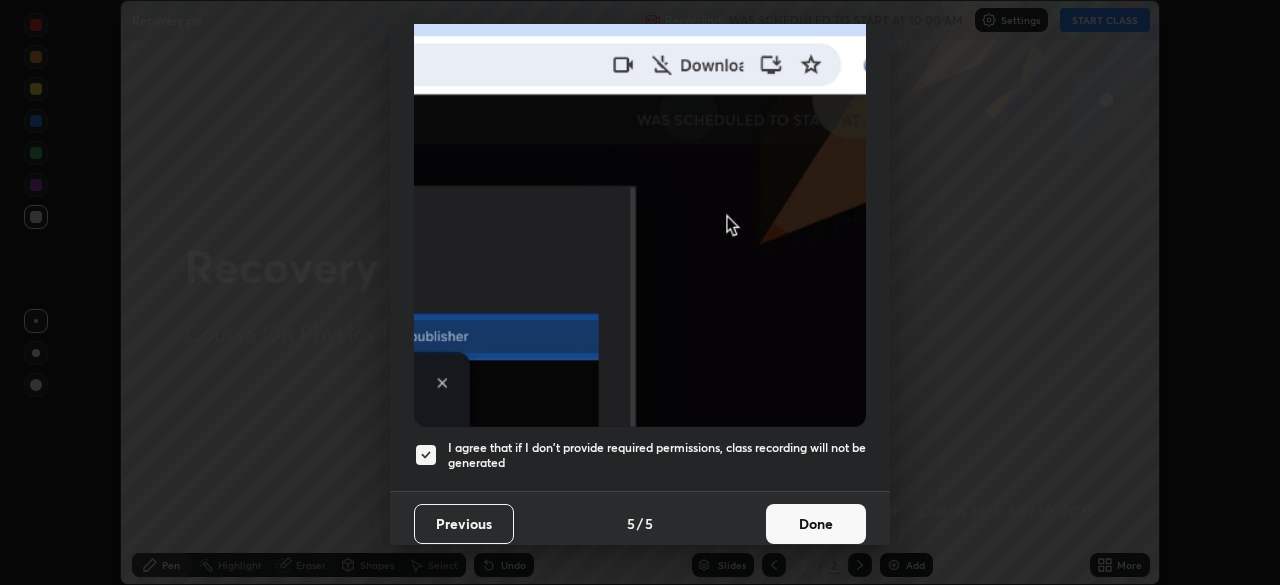 click on "Done" at bounding box center [816, 524] 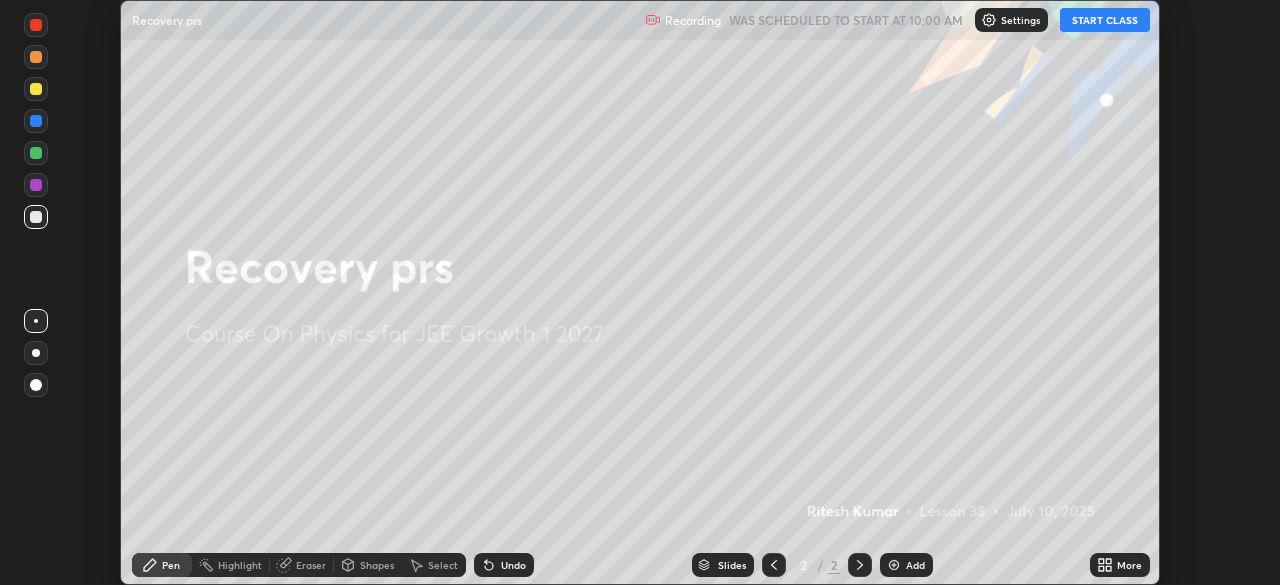click on "START CLASS" at bounding box center (1105, 20) 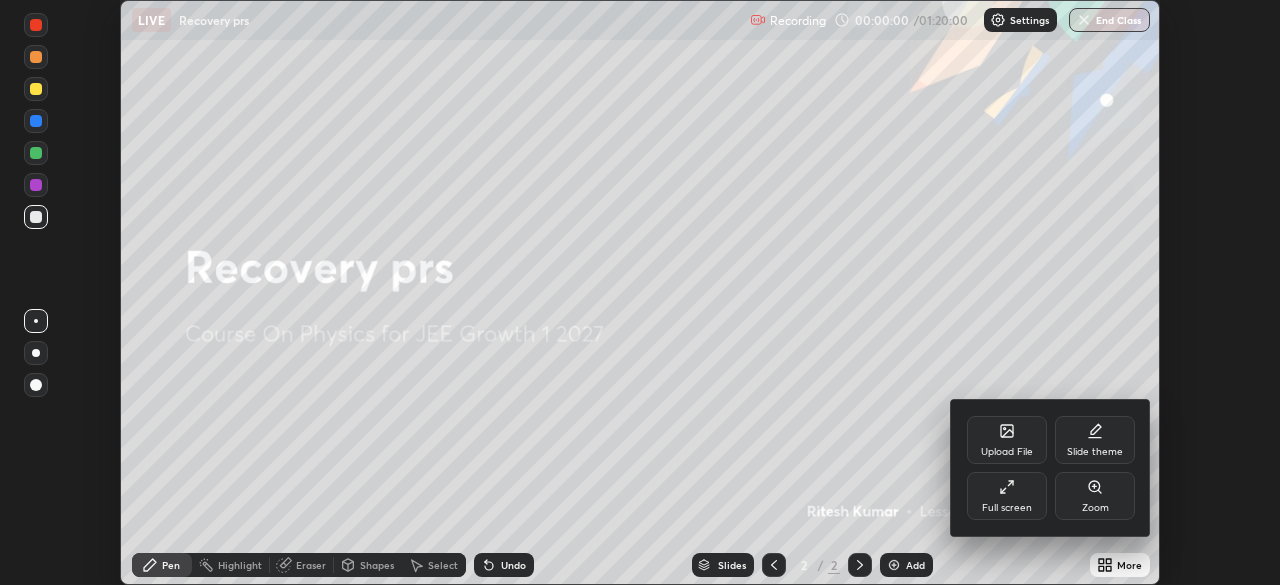 click at bounding box center (1007, 431) 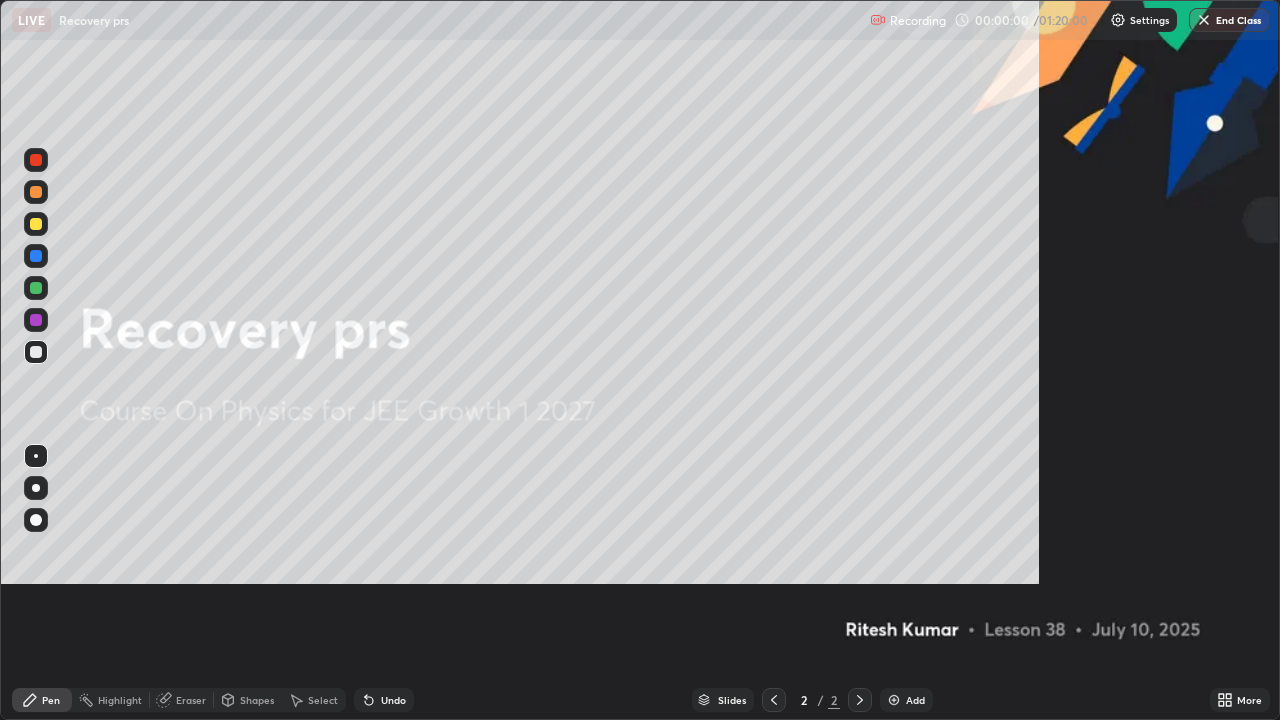 scroll, scrollTop: 99280, scrollLeft: 98720, axis: both 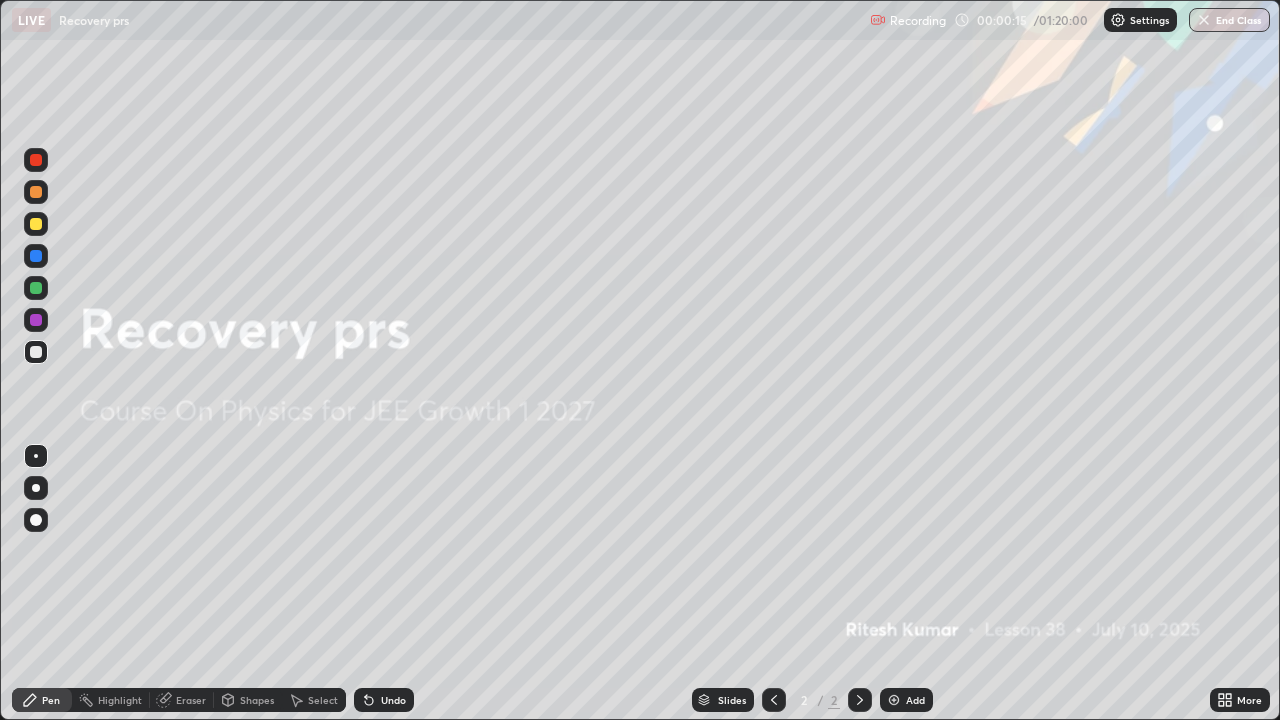 click at bounding box center (894, 700) 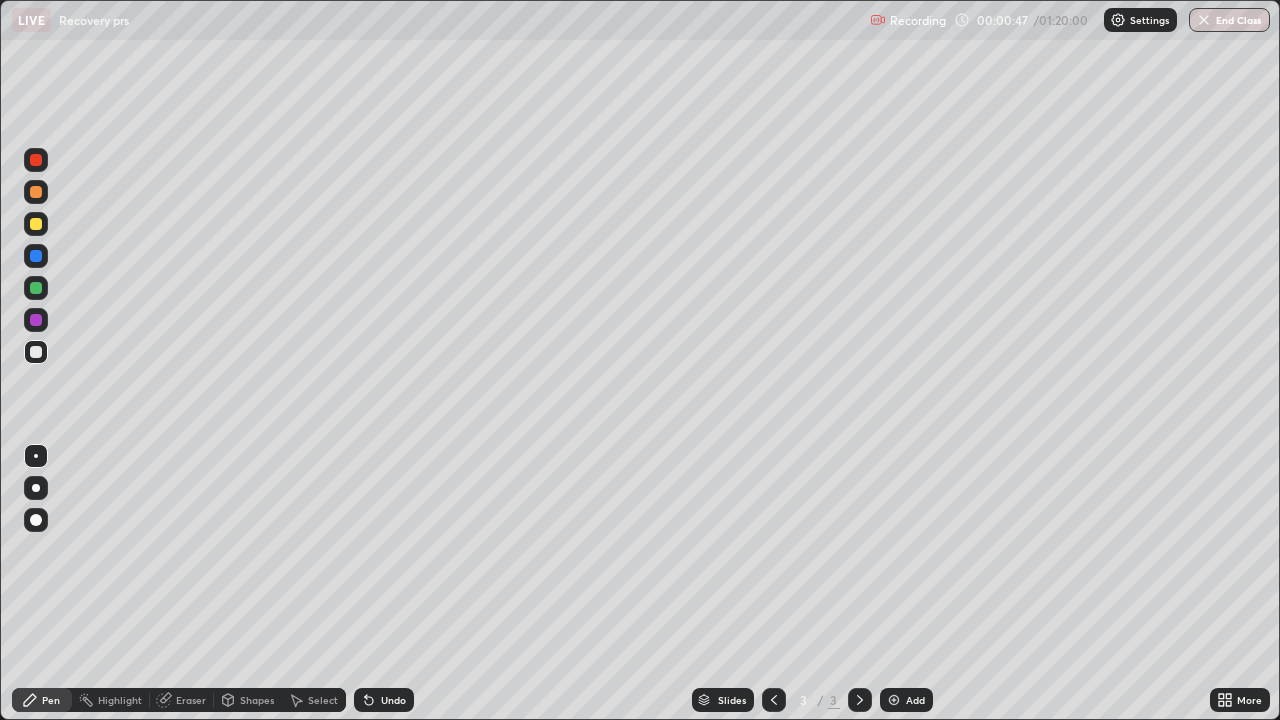 click at bounding box center [36, 288] 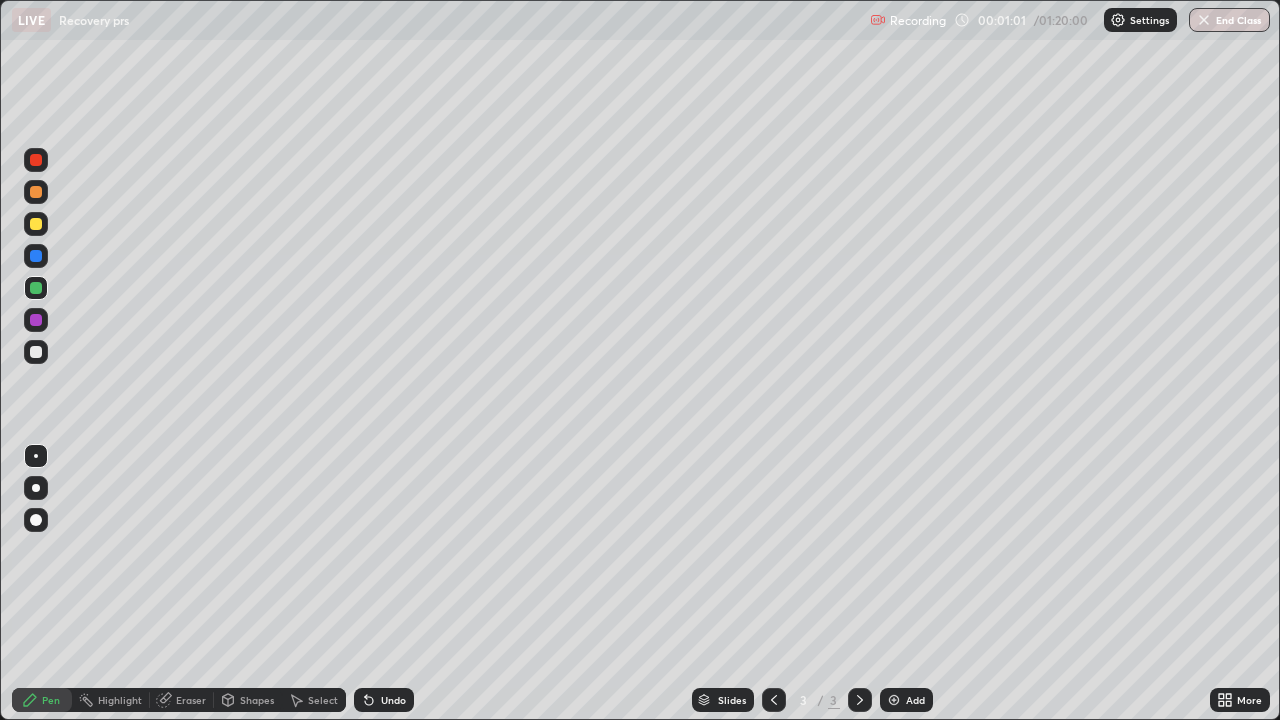 click at bounding box center (36, 192) 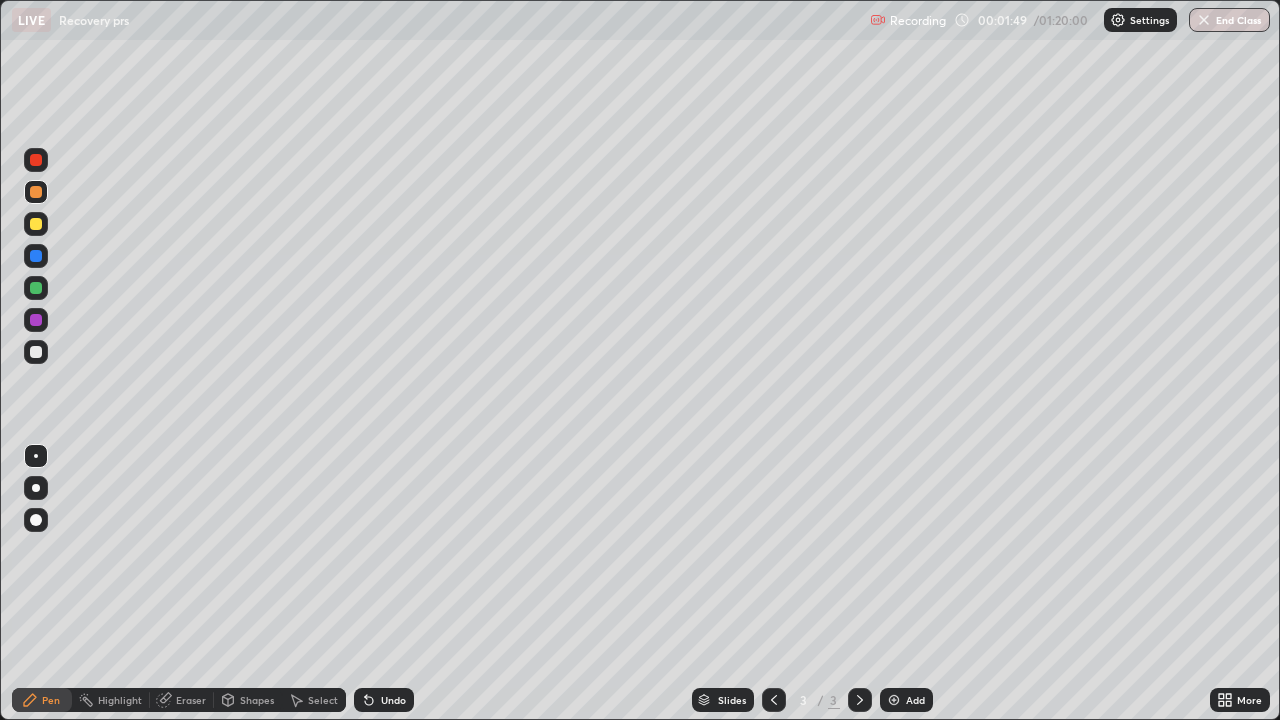click at bounding box center (894, 700) 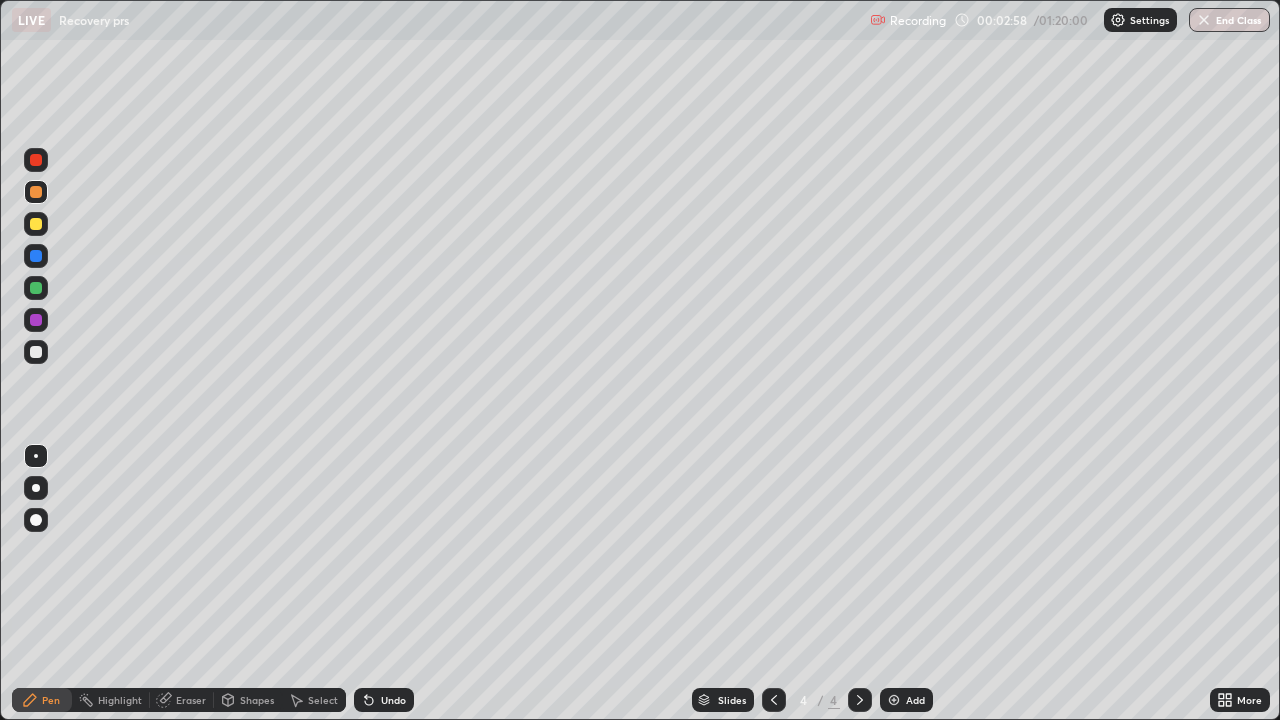 click at bounding box center [894, 700] 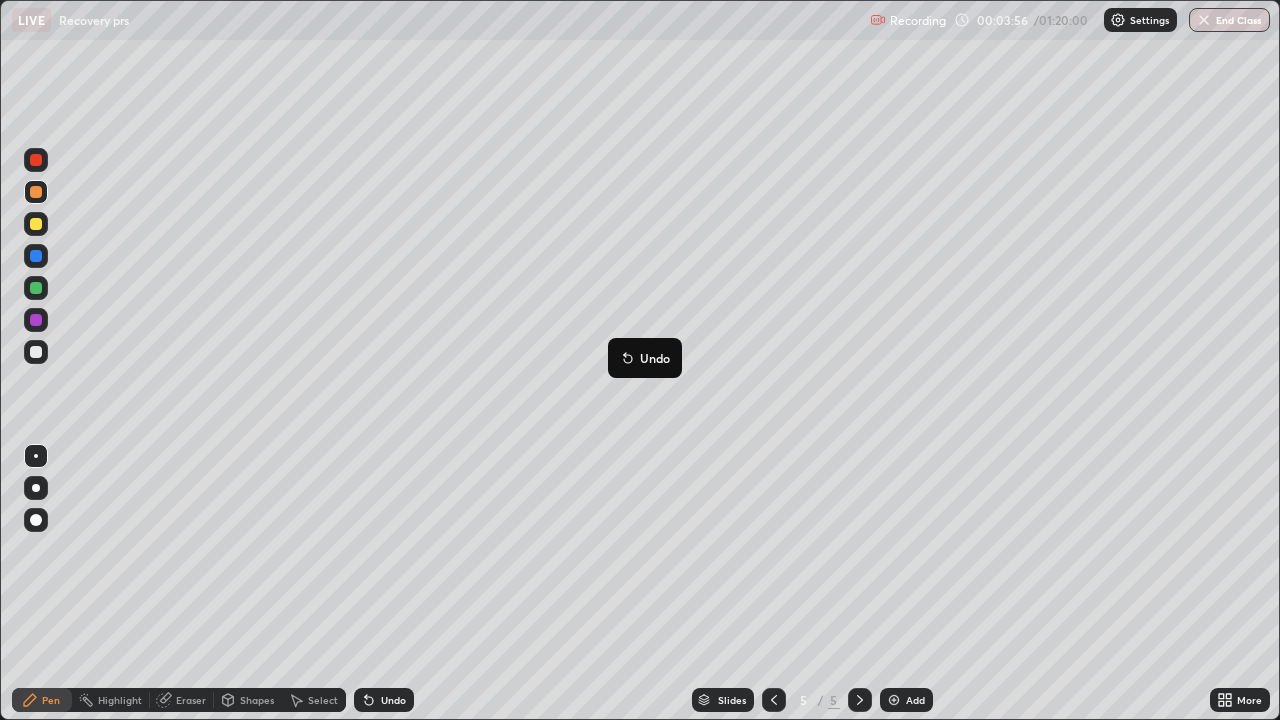 click on "Undo" at bounding box center (645, 358) 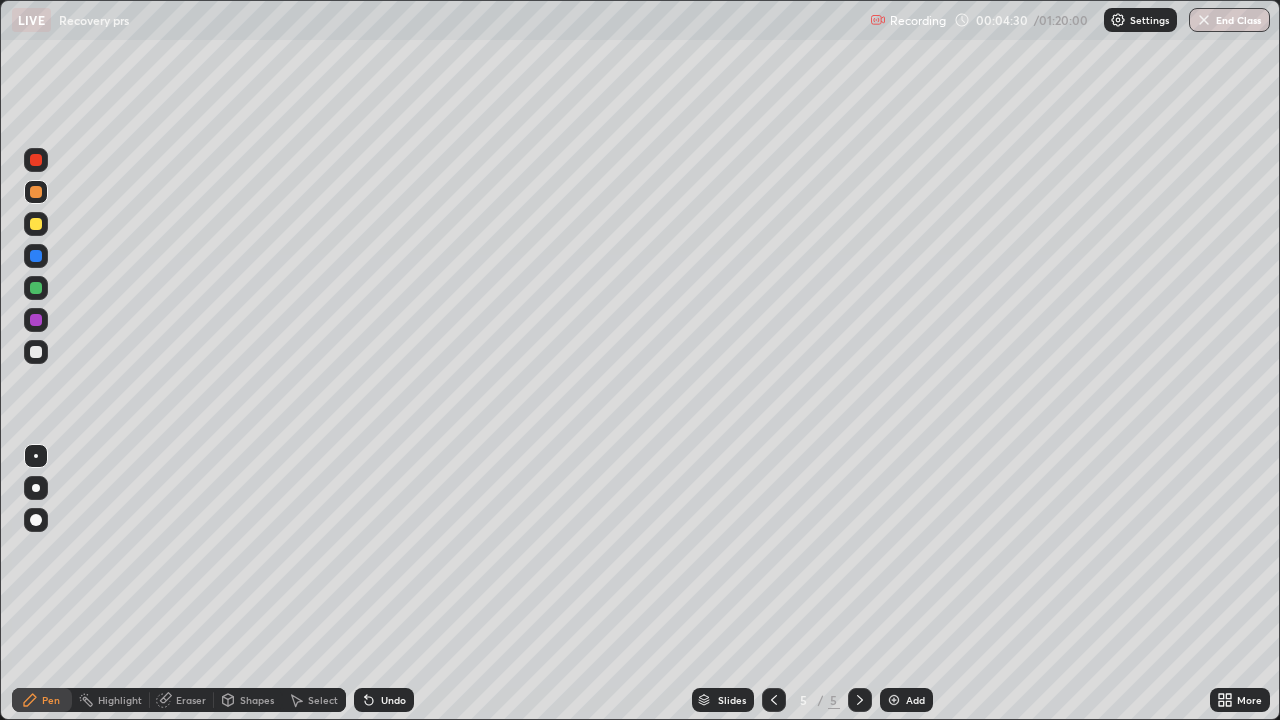 click at bounding box center (894, 700) 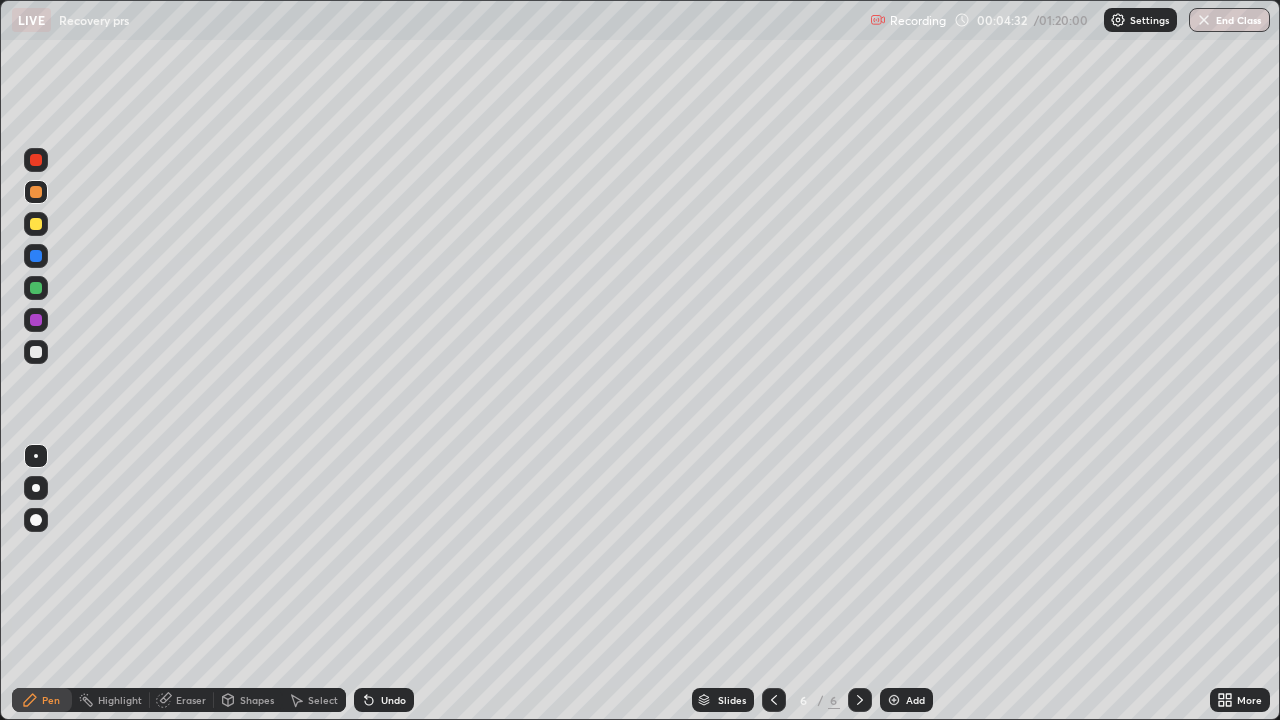 click at bounding box center (36, 224) 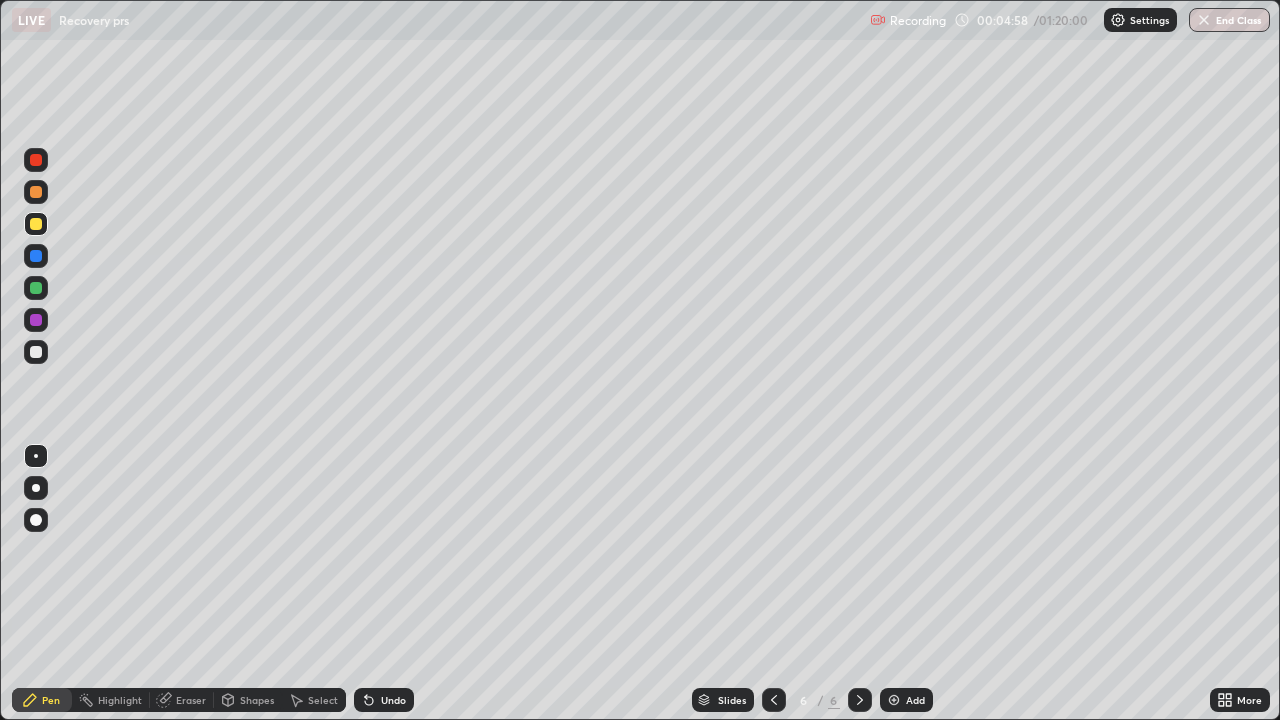 click at bounding box center [36, 352] 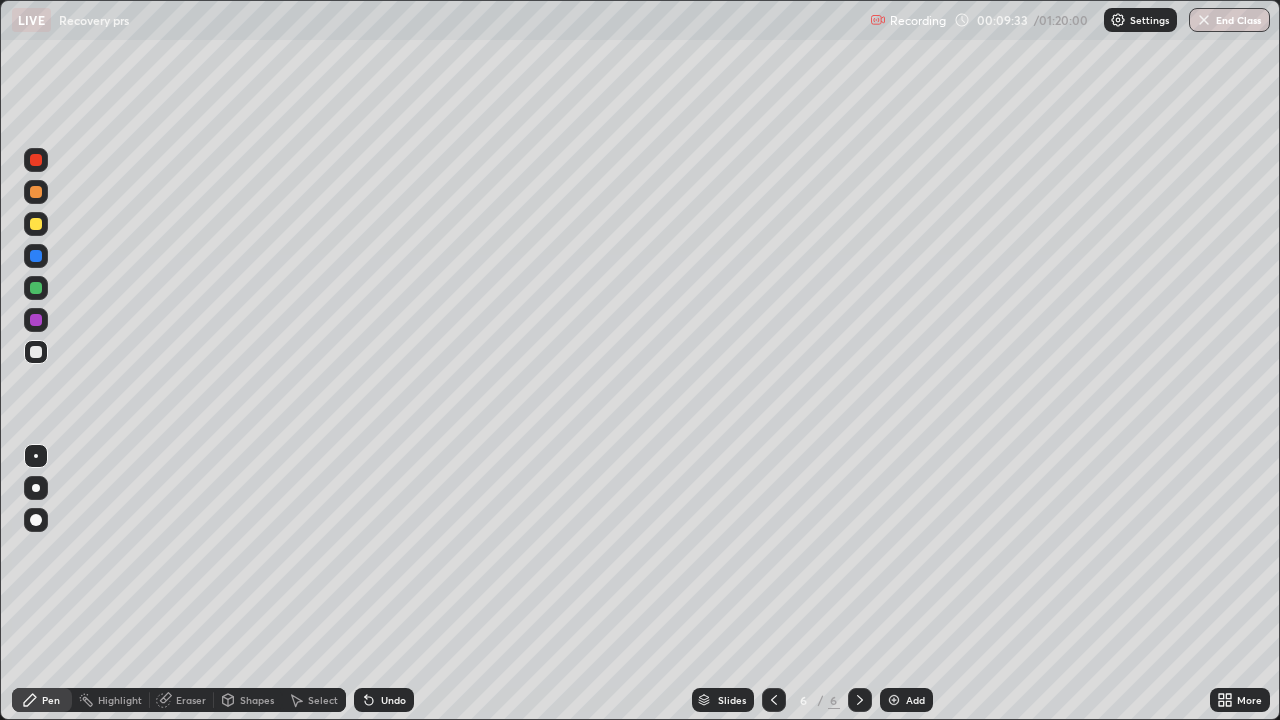 click at bounding box center [860, 700] 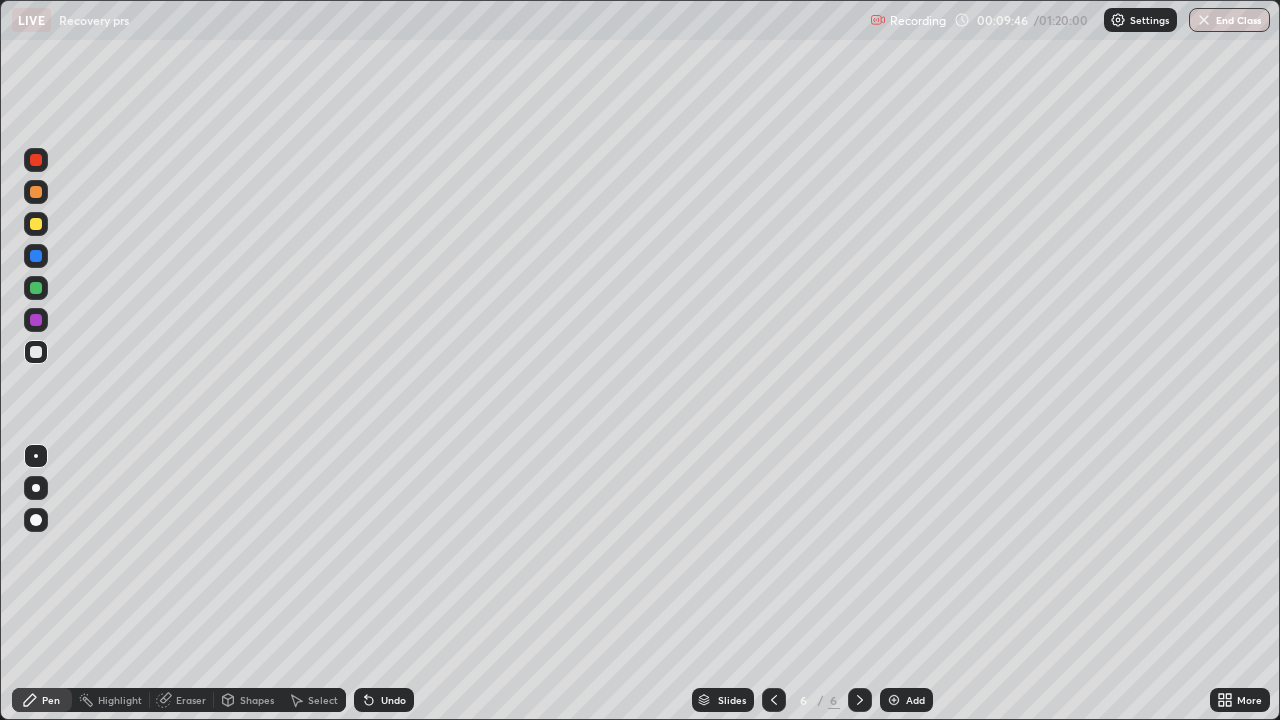 click at bounding box center (894, 700) 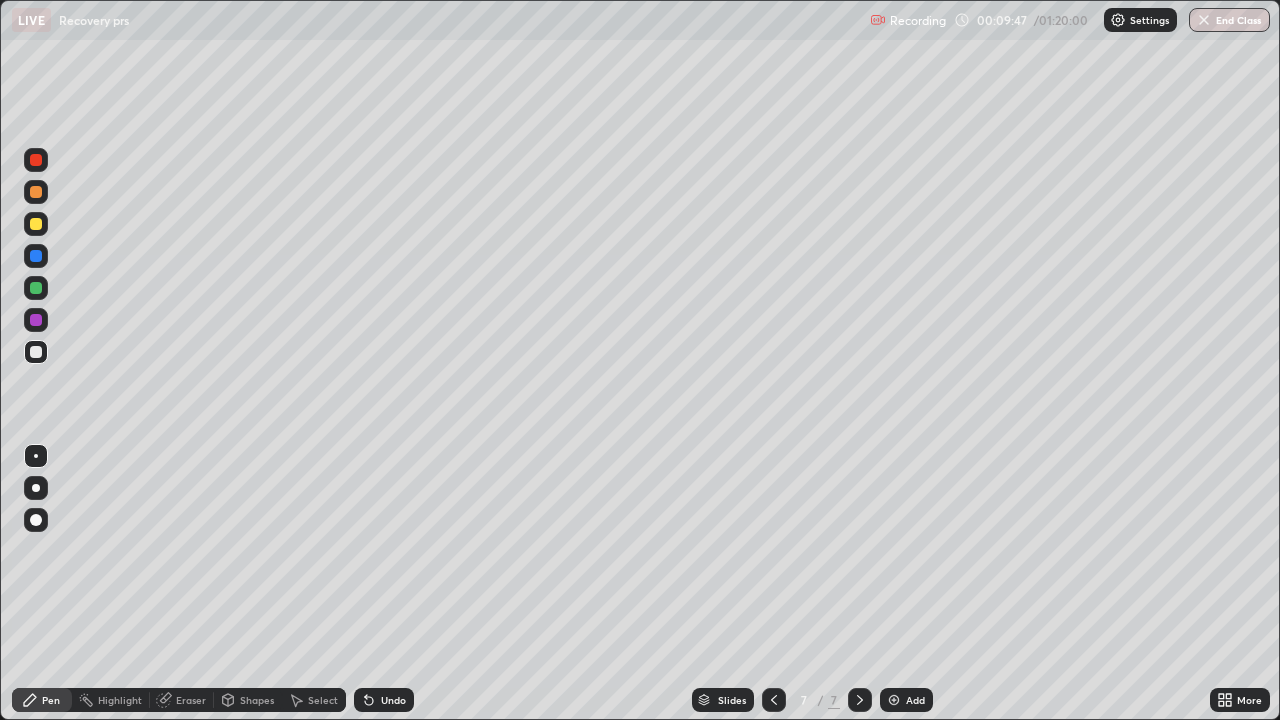 click at bounding box center (36, 160) 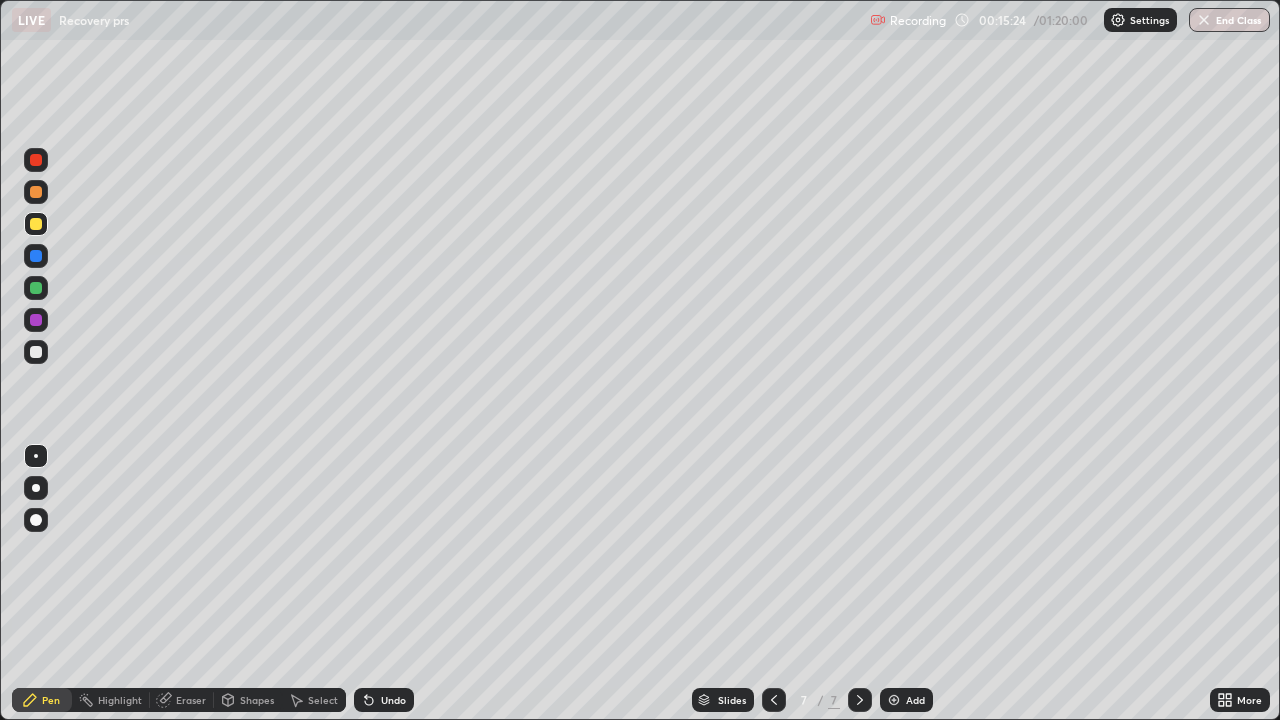click at bounding box center (894, 700) 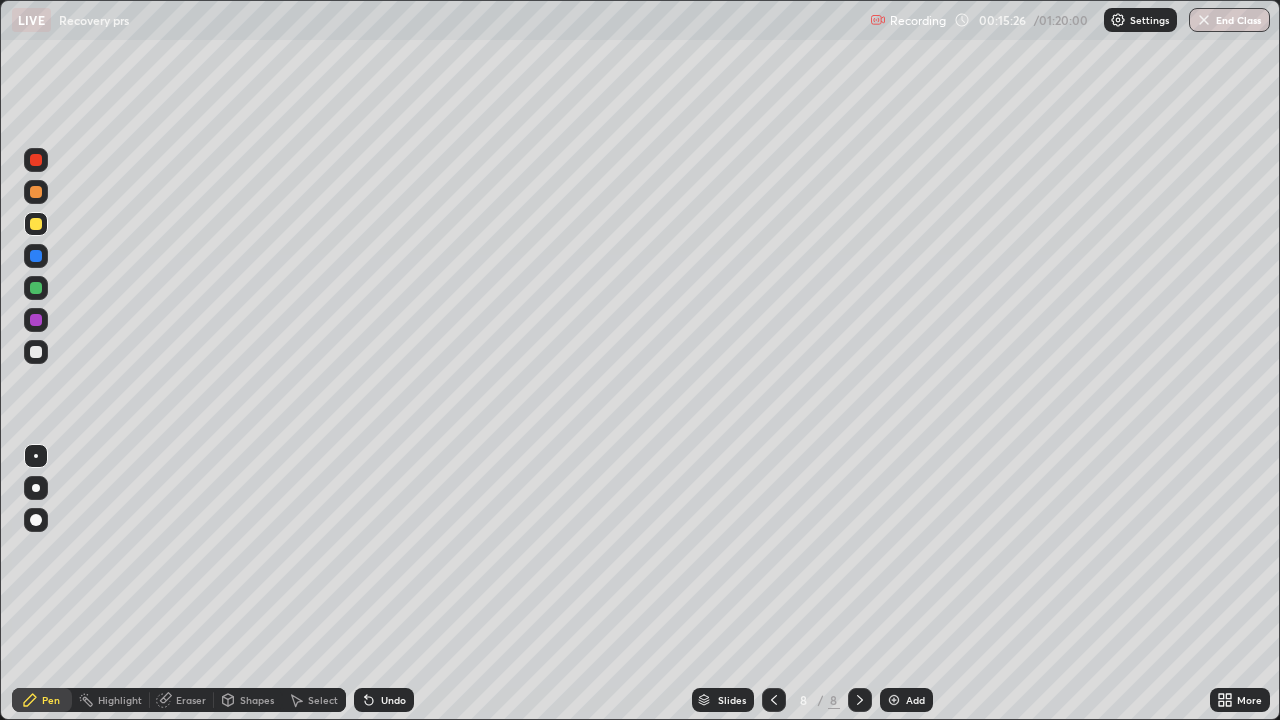 click at bounding box center [36, 160] 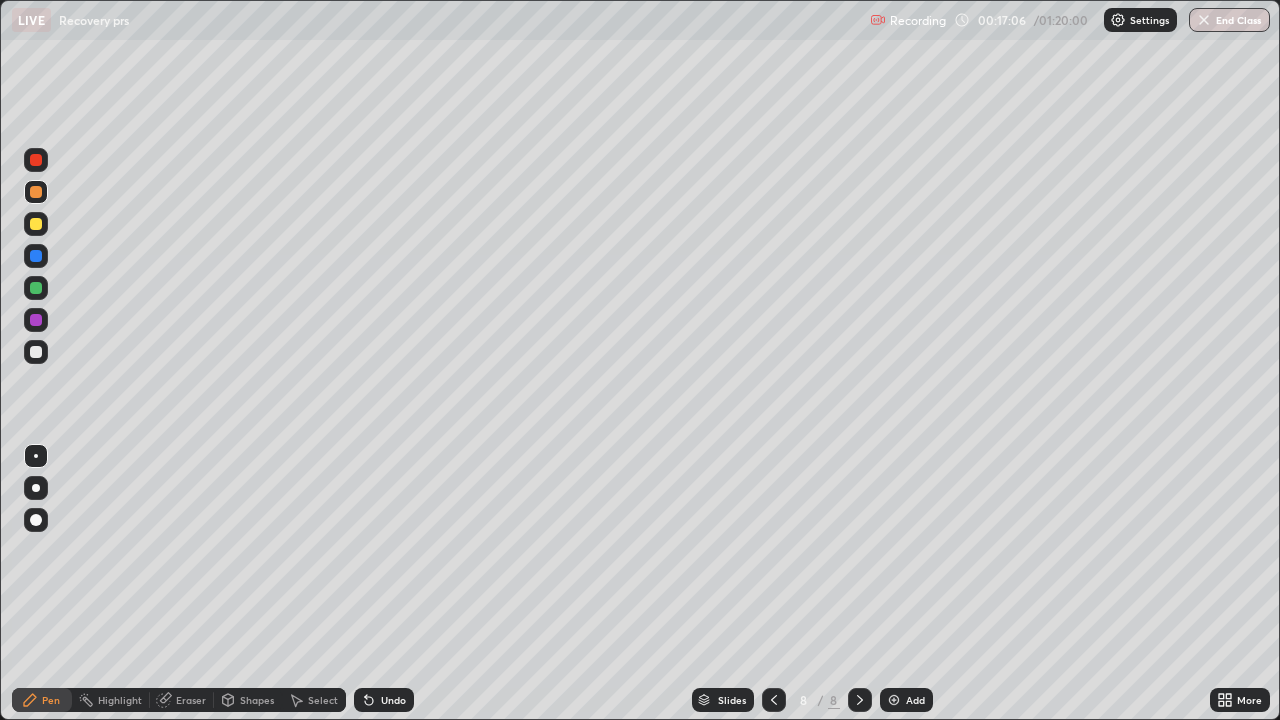 click at bounding box center (36, 352) 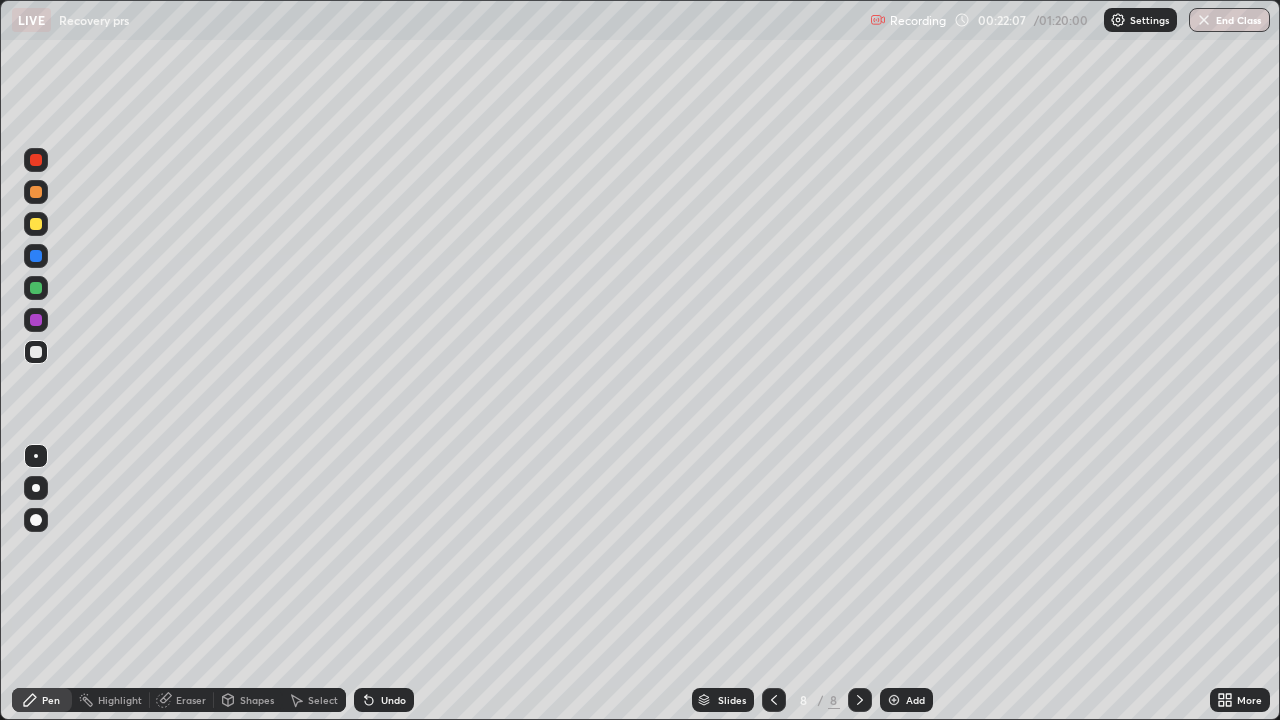 click at bounding box center (894, 700) 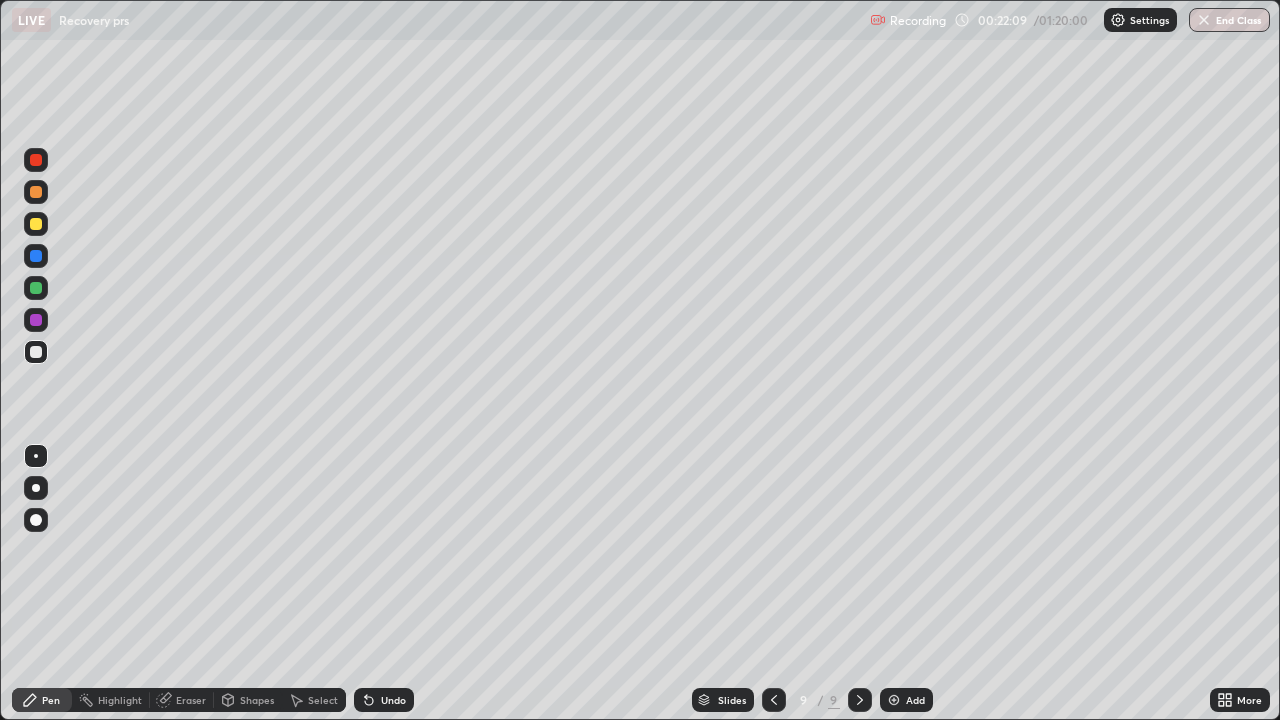 click at bounding box center [36, 224] 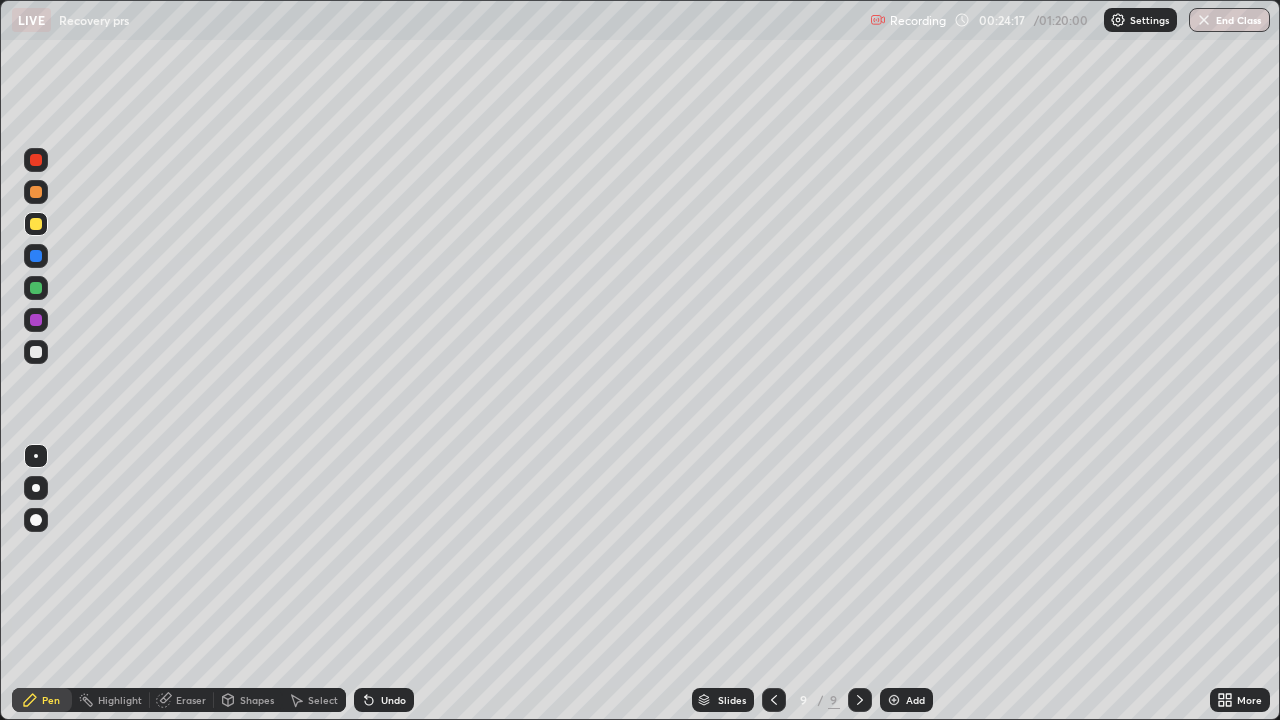 click at bounding box center (36, 352) 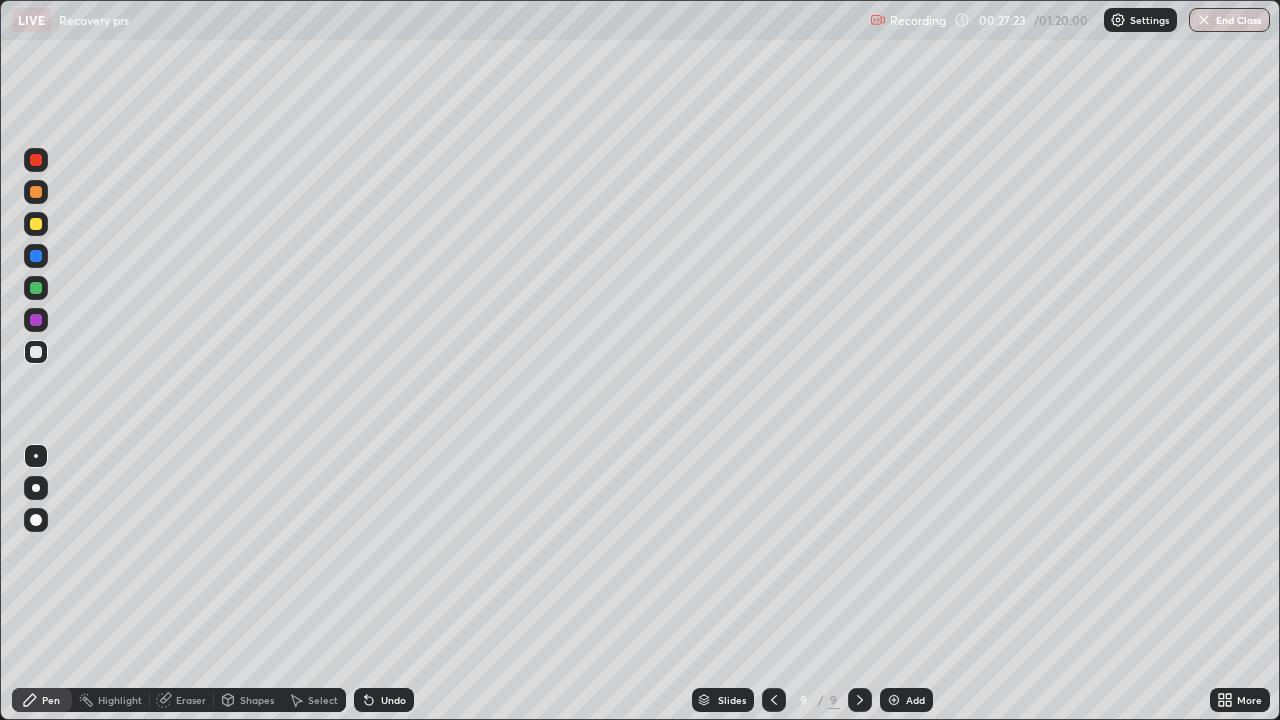 click at bounding box center [894, 700] 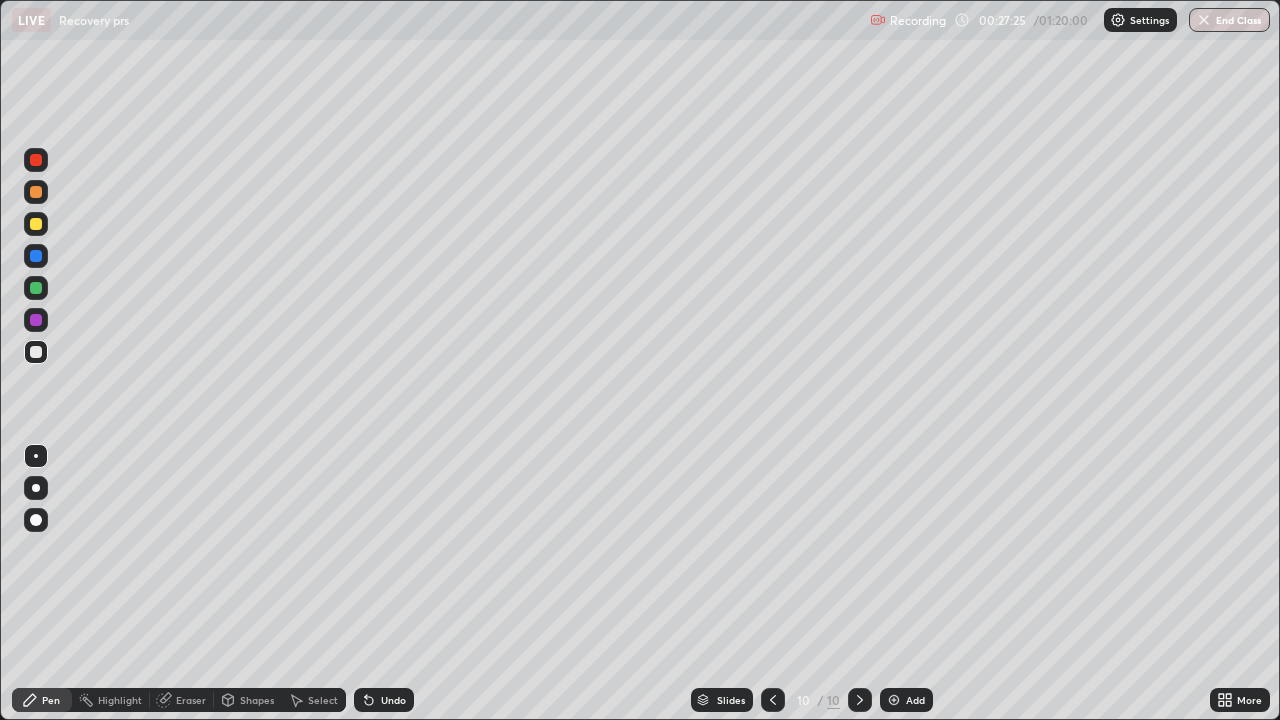 click at bounding box center (36, 224) 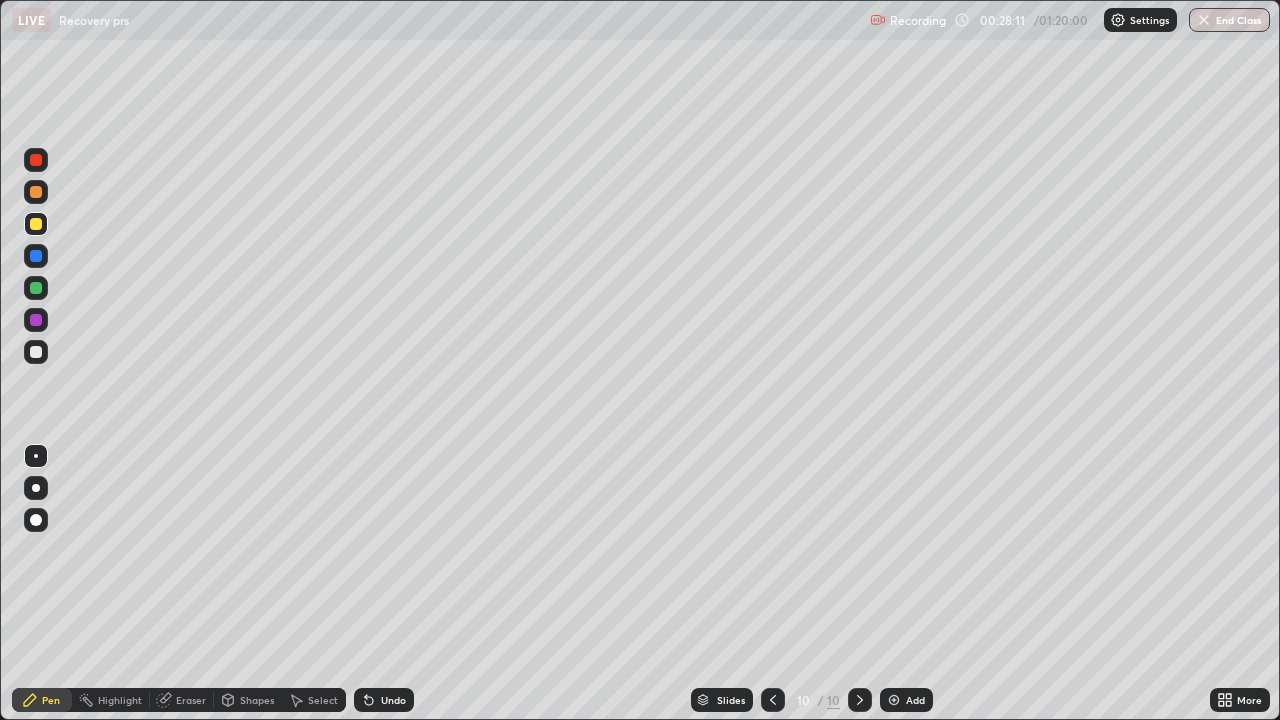 click on "Eraser" at bounding box center (120, 700) 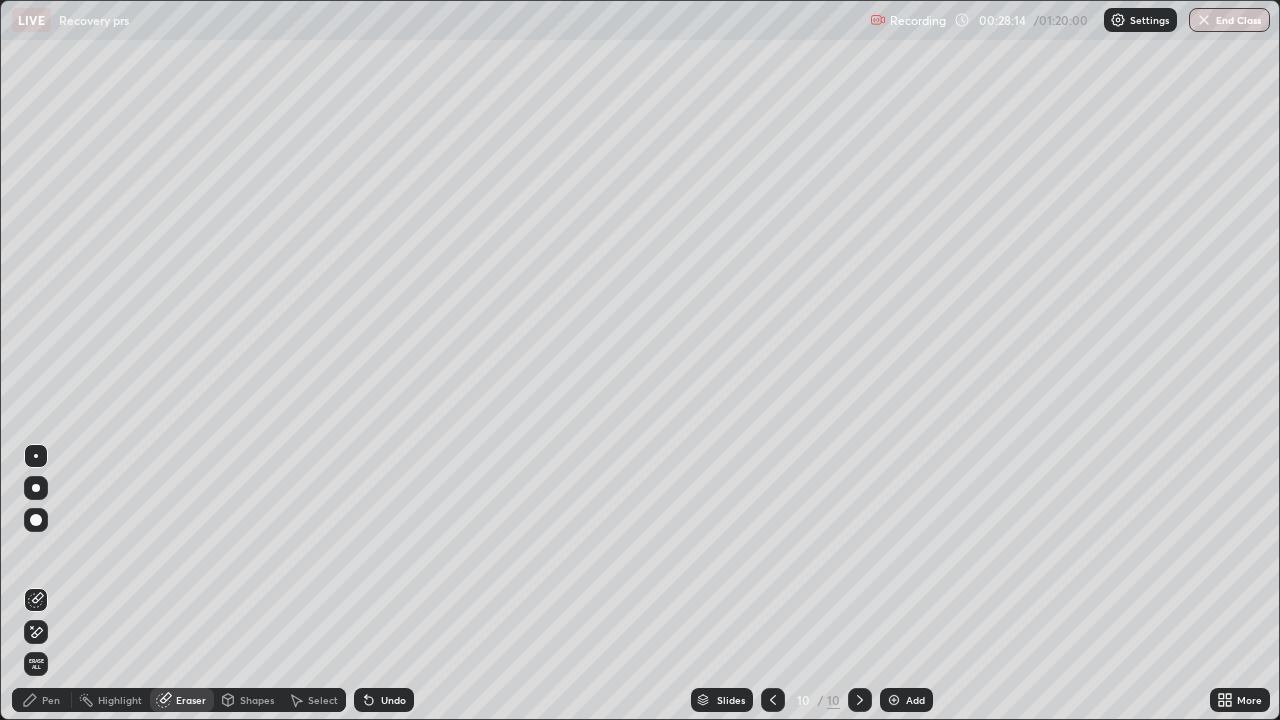 click on "Pen" at bounding box center (51, 700) 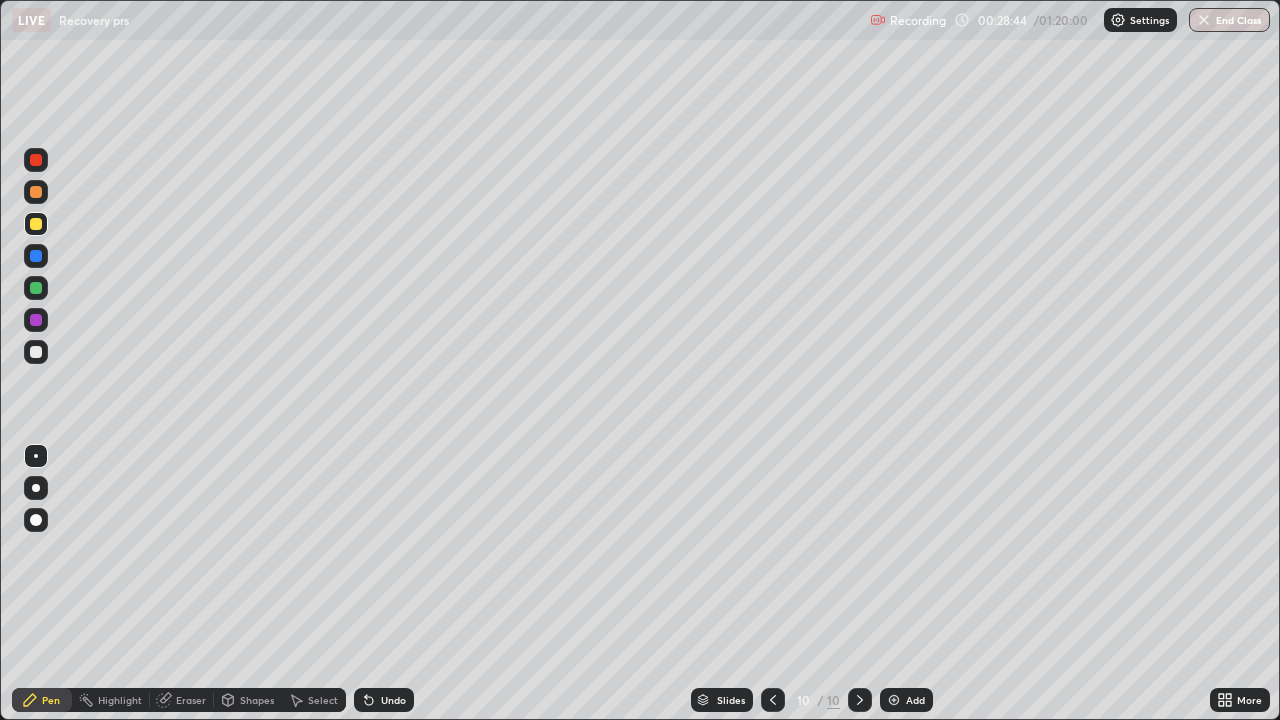 click at bounding box center [36, 160] 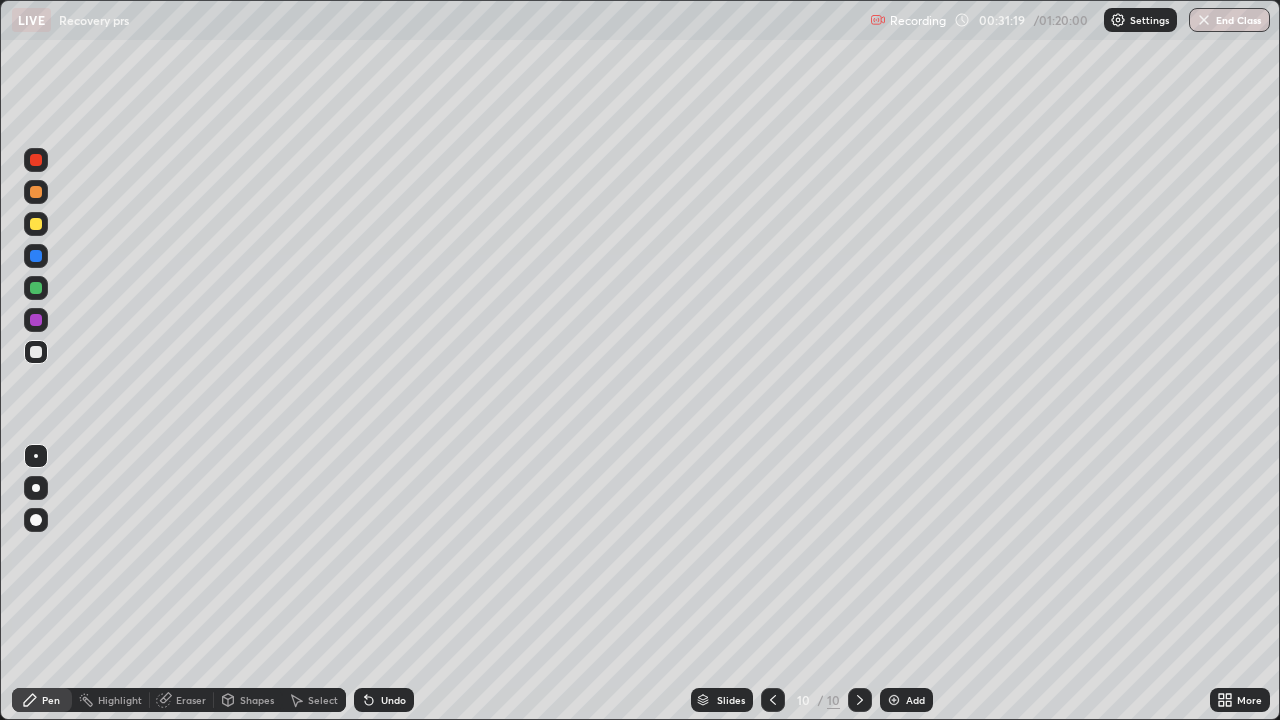 click at bounding box center [36, 288] 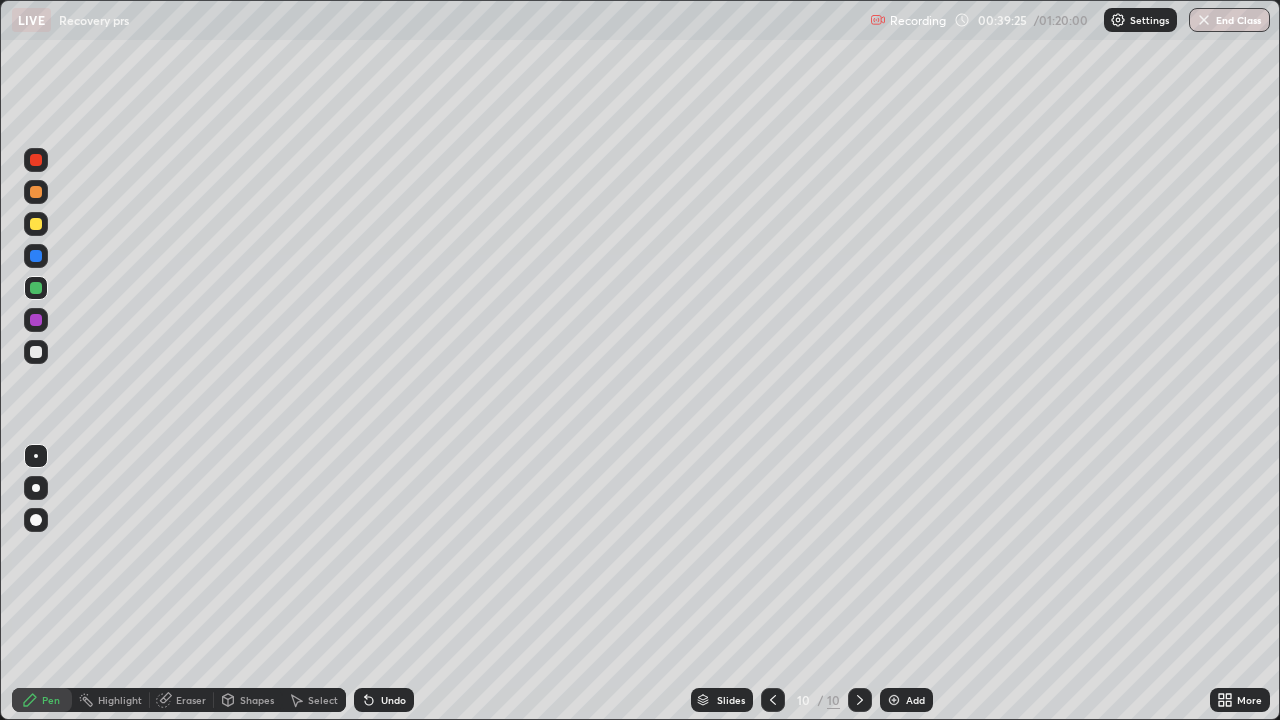 click at bounding box center (36, 352) 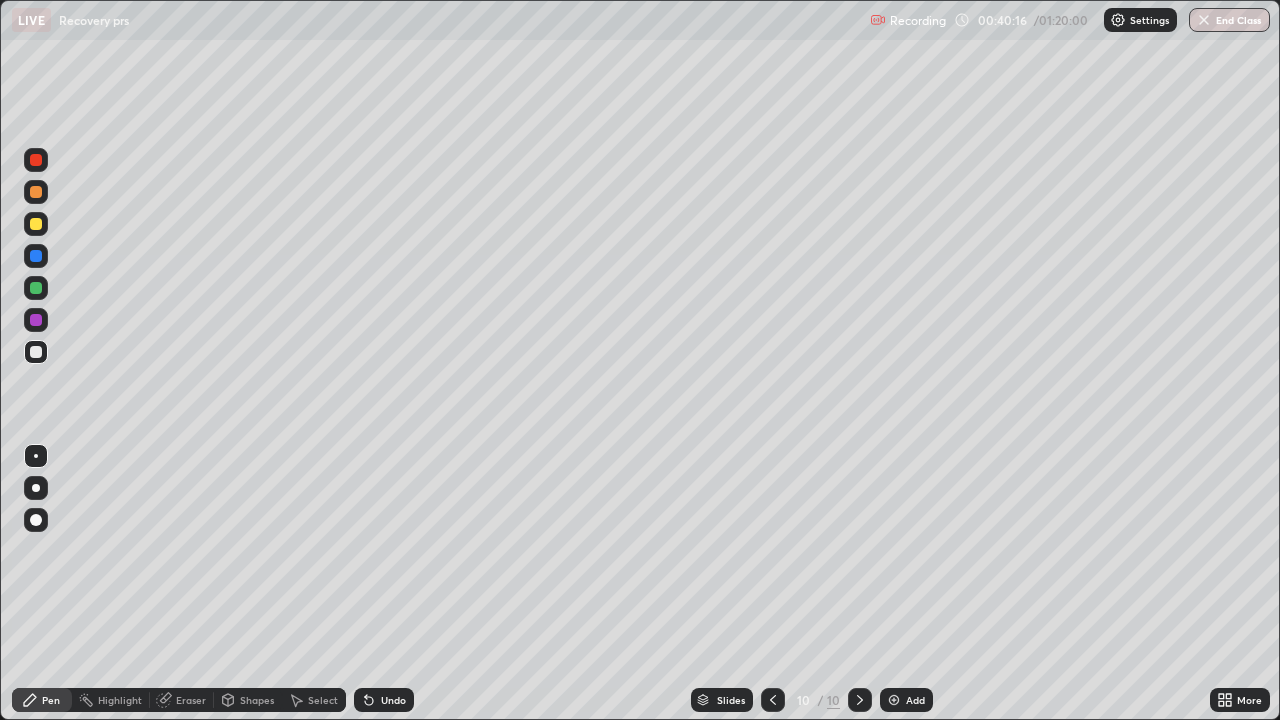 click at bounding box center [894, 700] 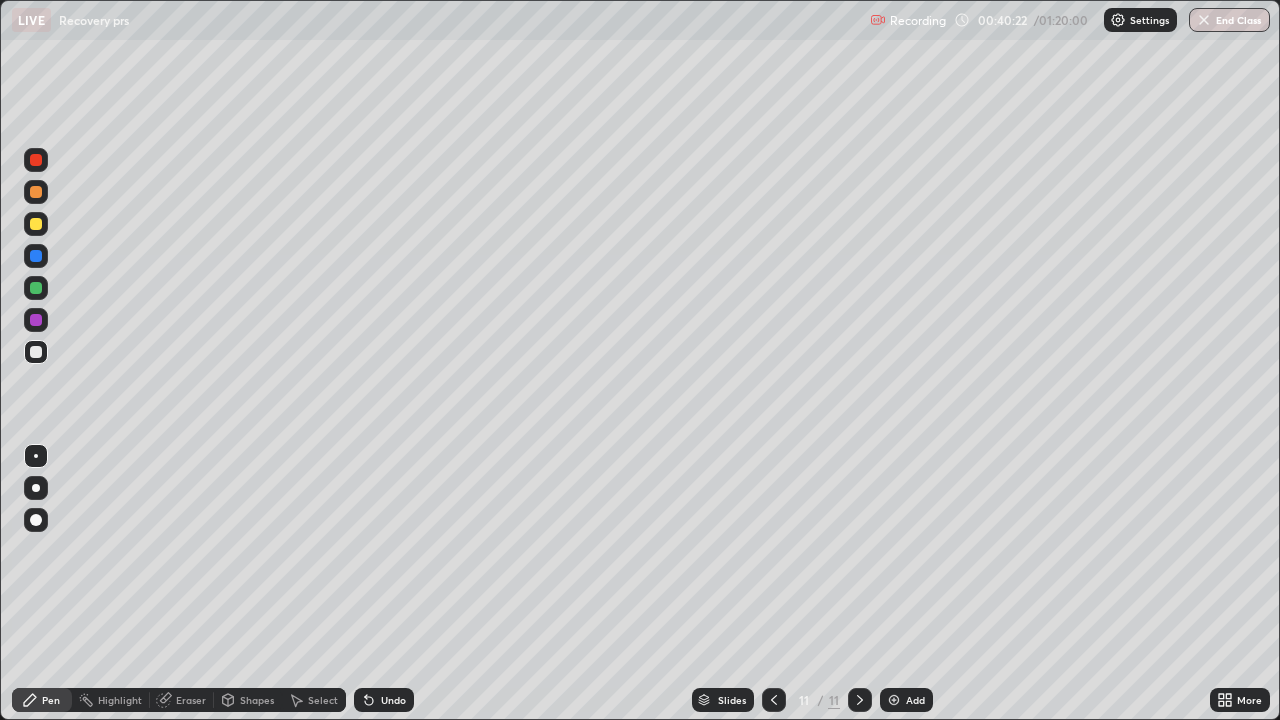 click at bounding box center [36, 160] 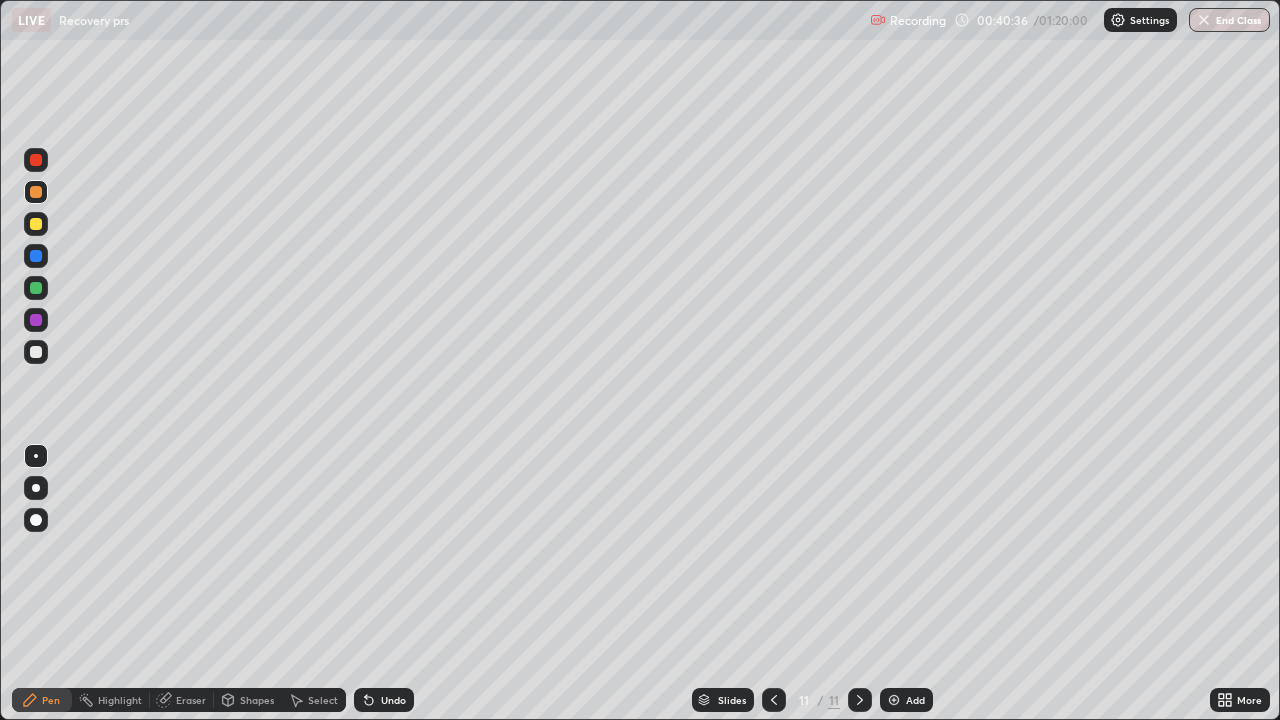 click at bounding box center (36, 224) 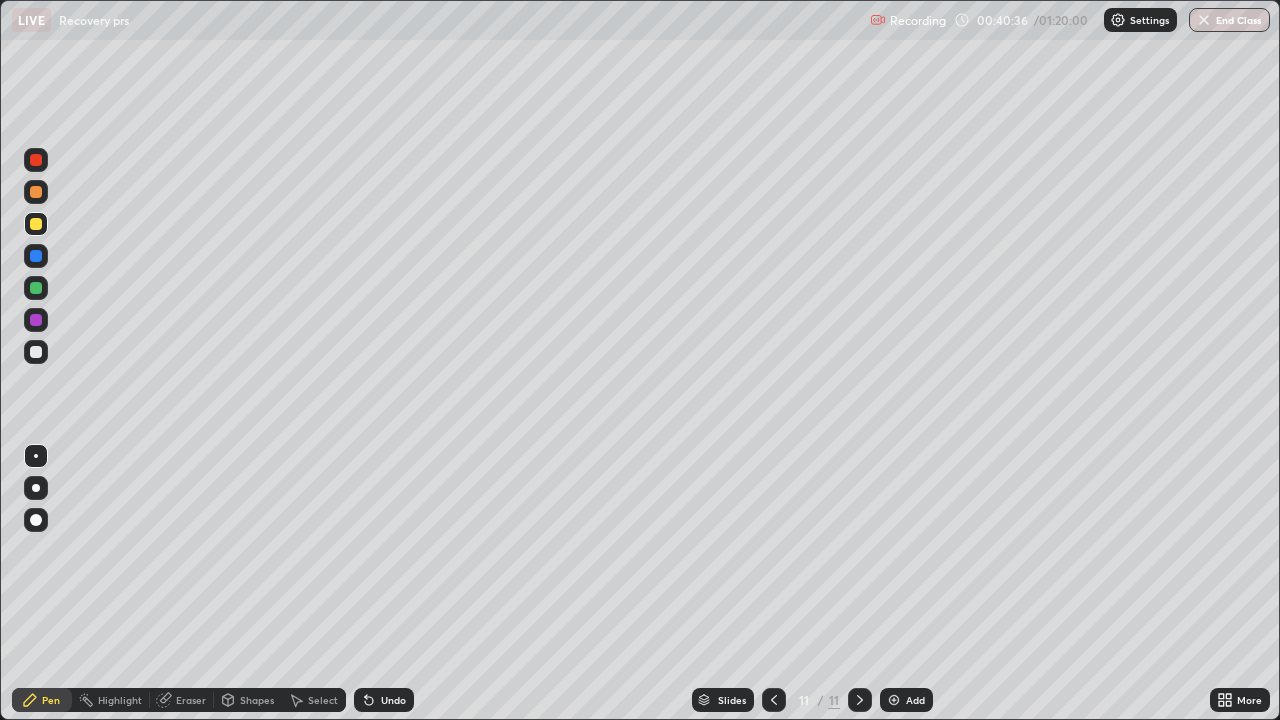 click at bounding box center [36, 256] 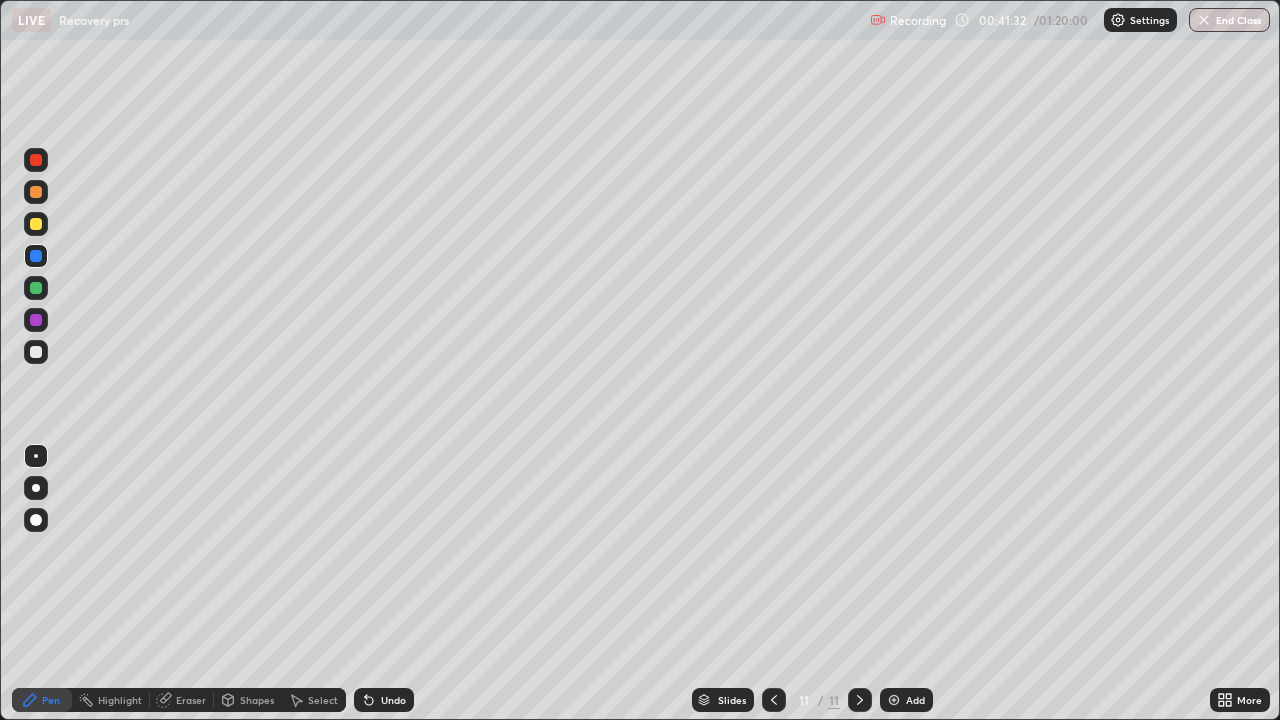 click at bounding box center (36, 288) 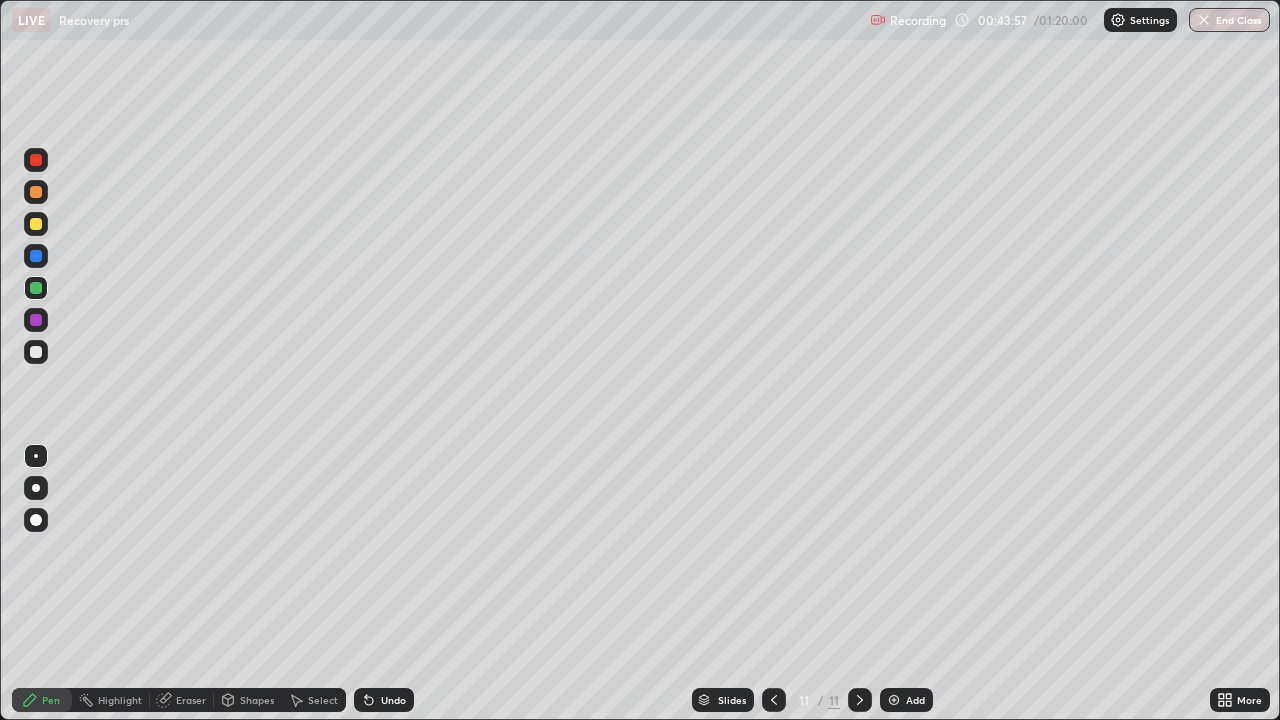 click at bounding box center (36, 352) 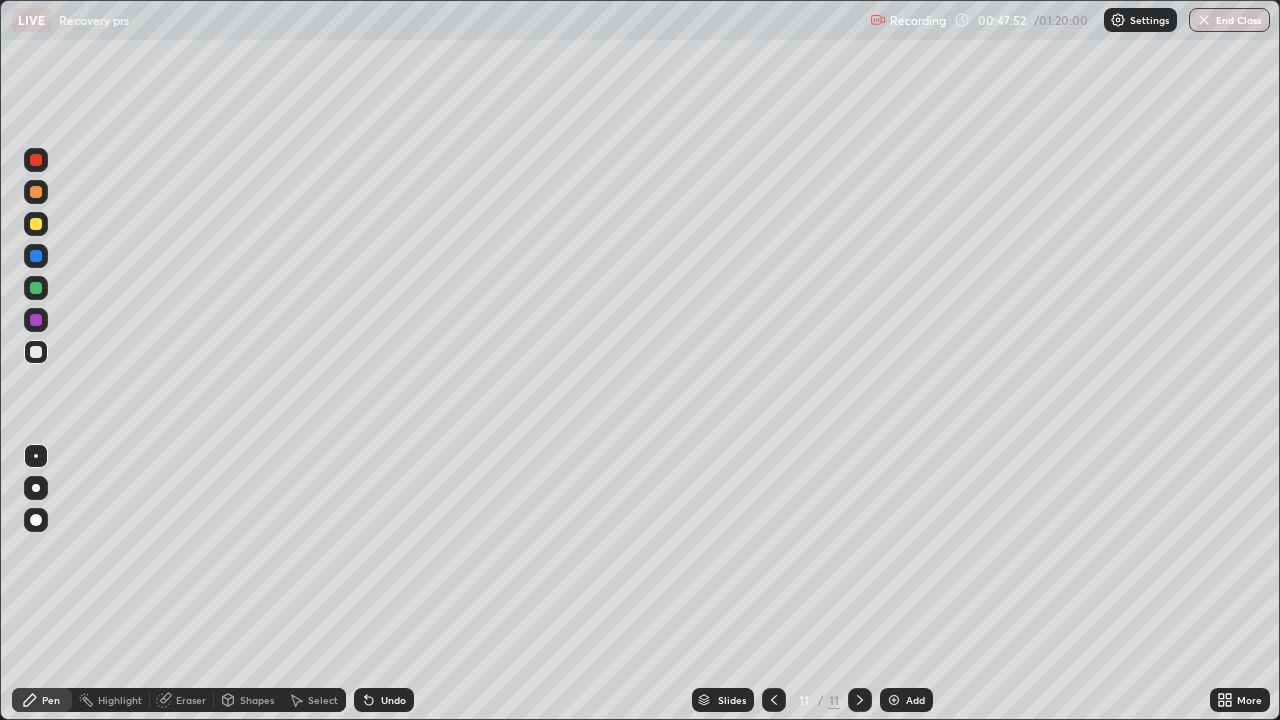 click on "Select" at bounding box center [120, 700] 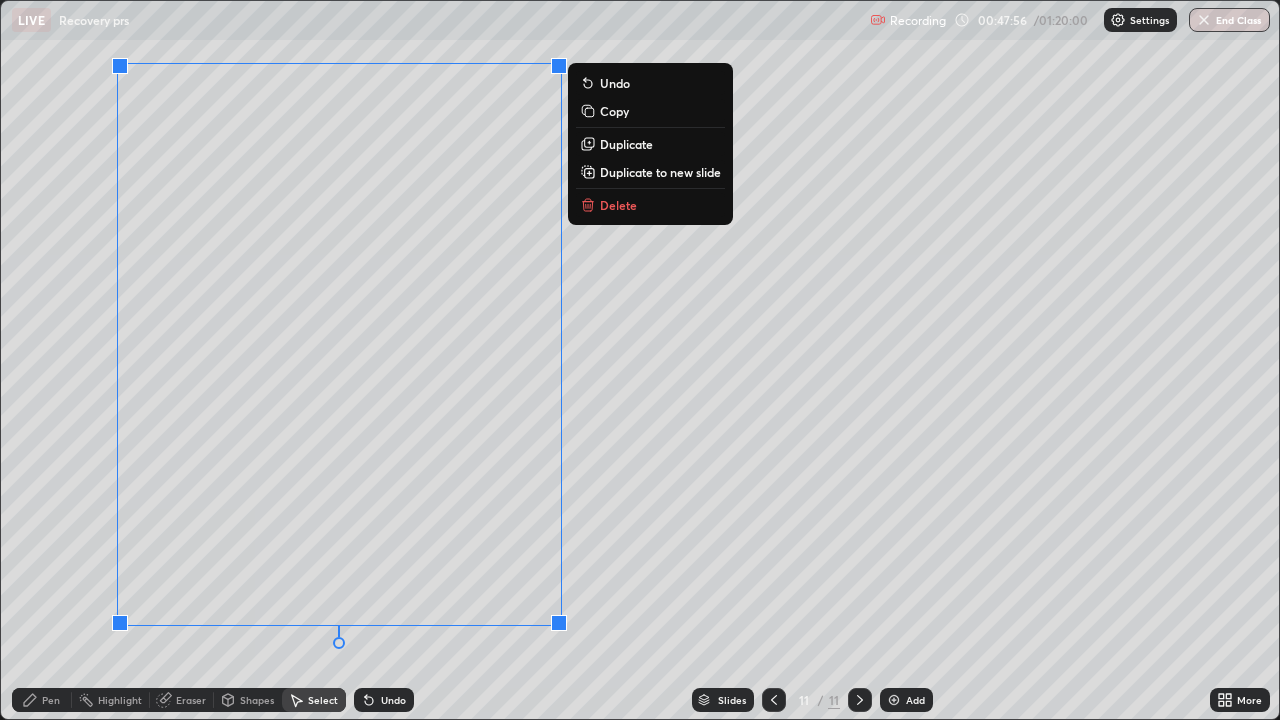 click at bounding box center (585, 79) 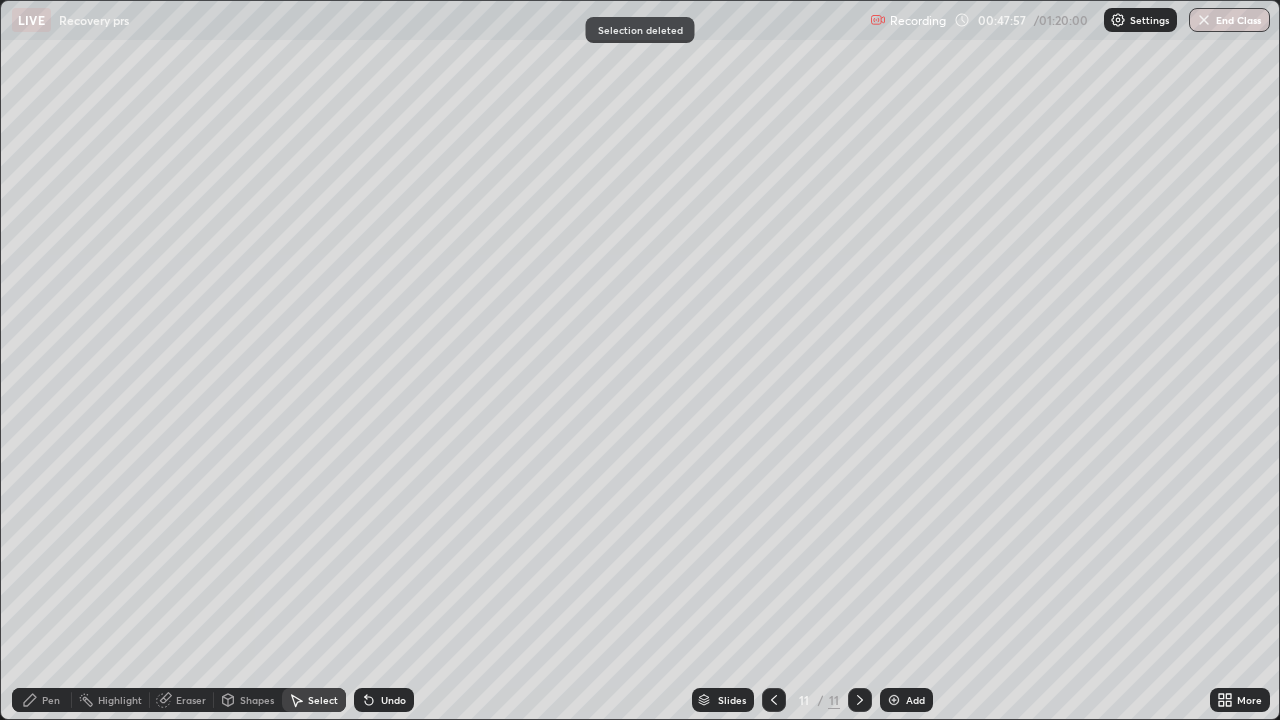click on "Pen" at bounding box center [51, 700] 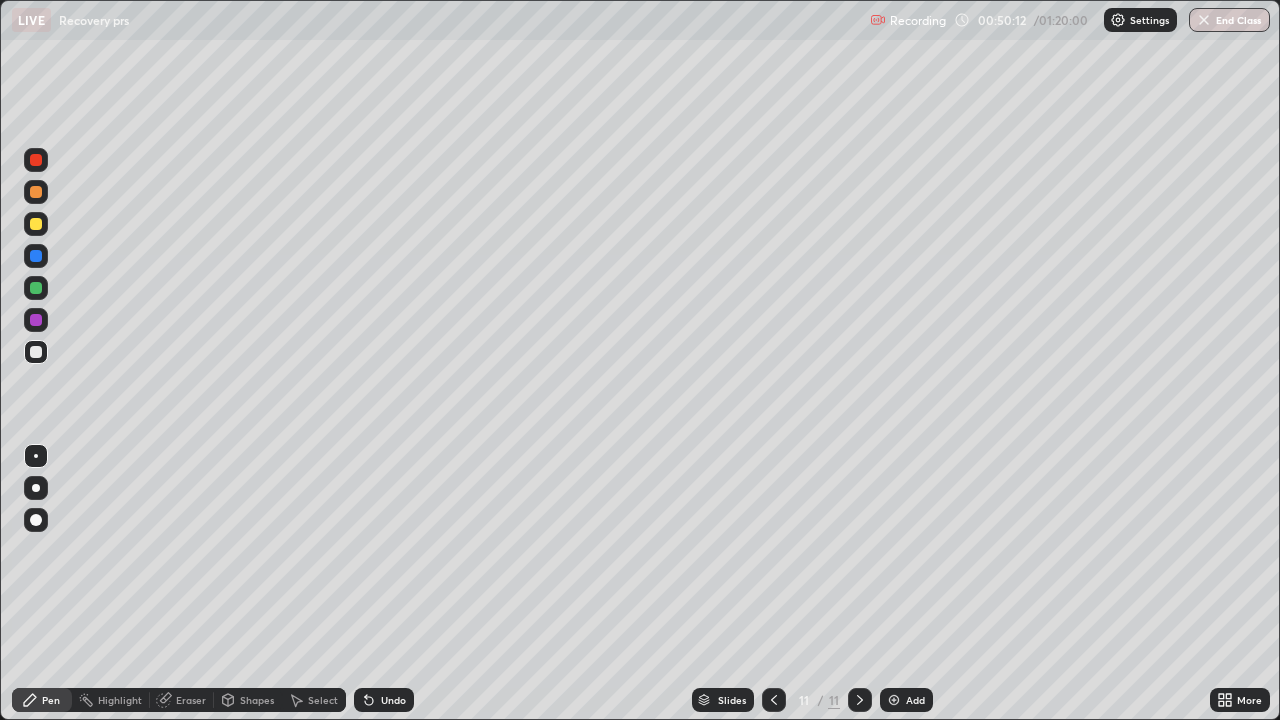 click on "Slides 11 / 11 Add" at bounding box center [812, 700] 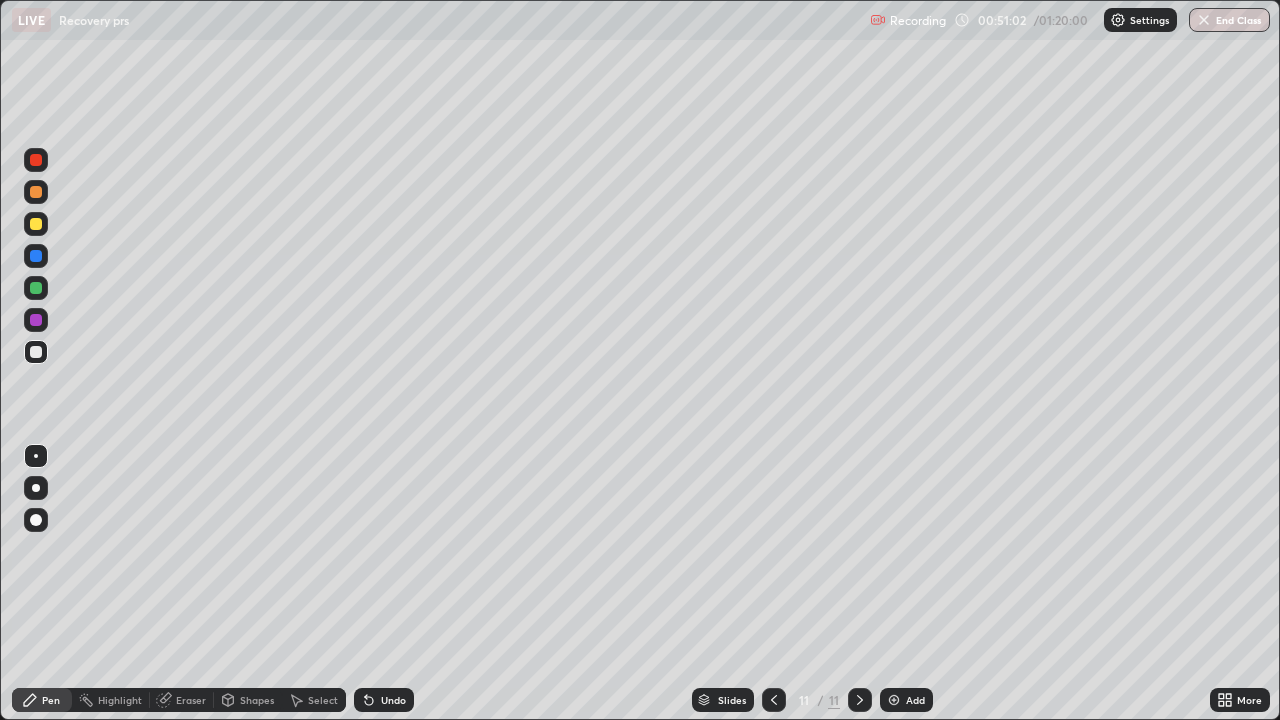 click at bounding box center (36, 224) 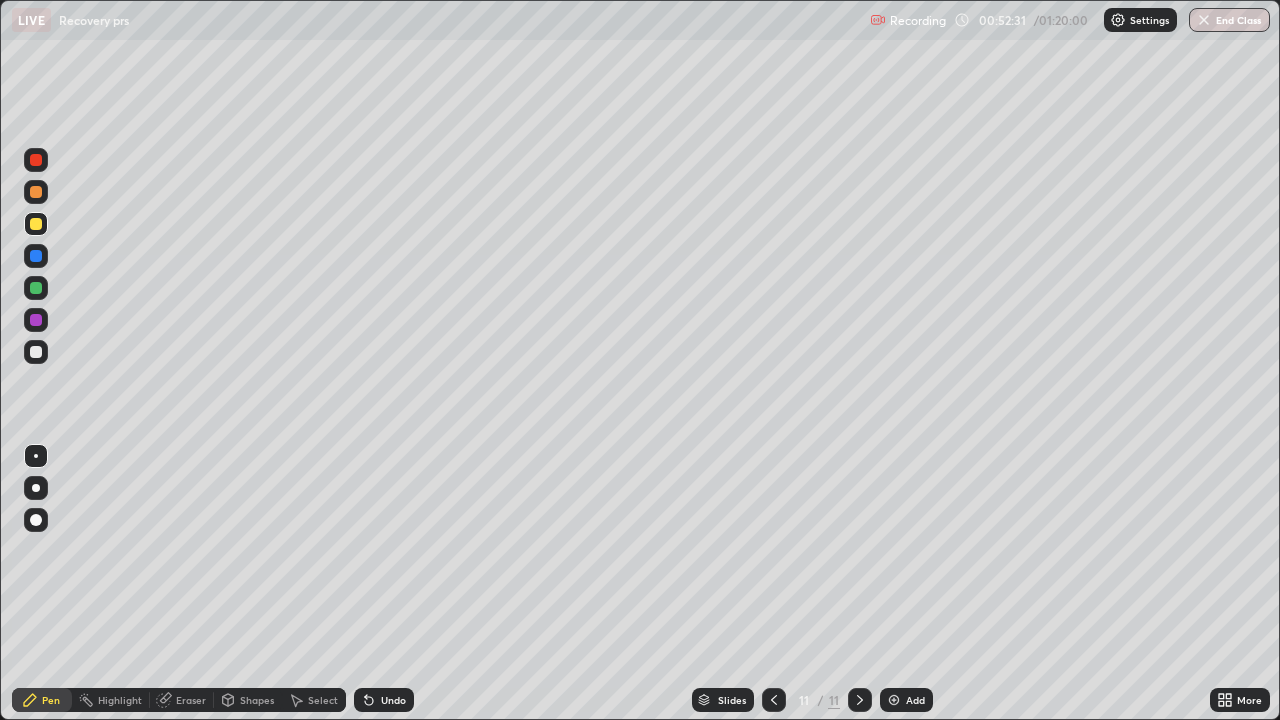 click at bounding box center [36, 352] 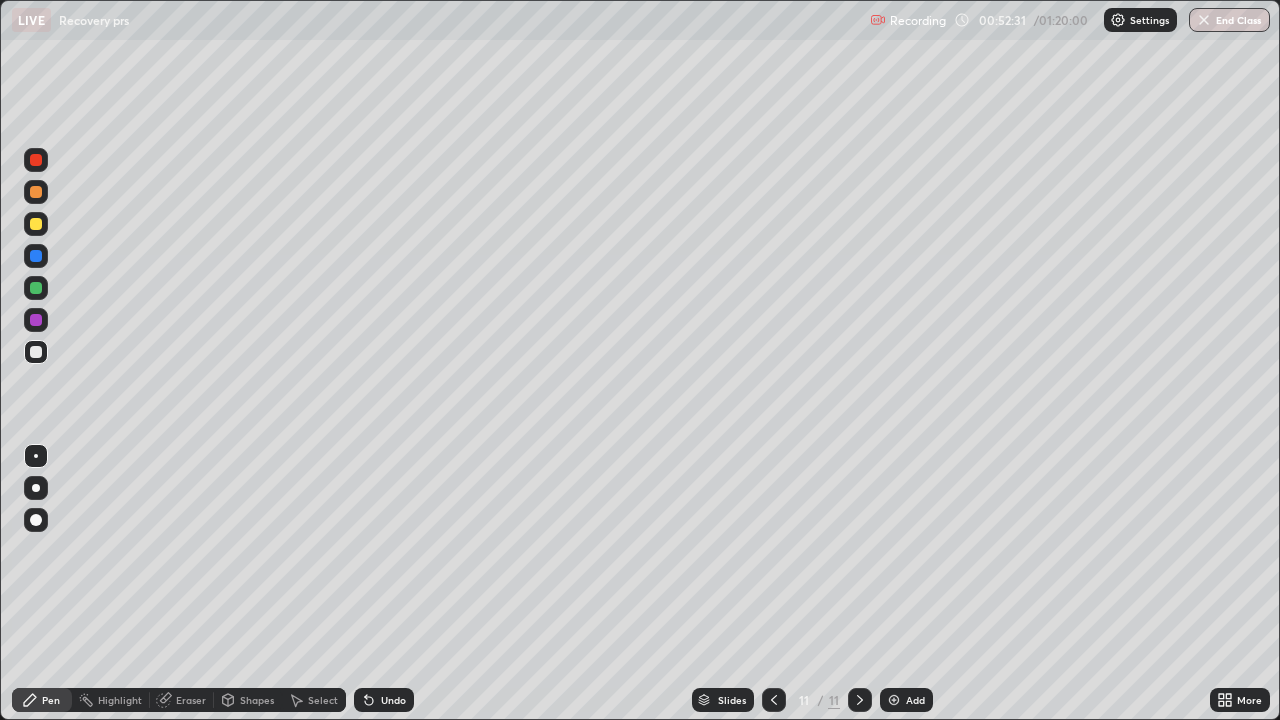 click at bounding box center [36, 320] 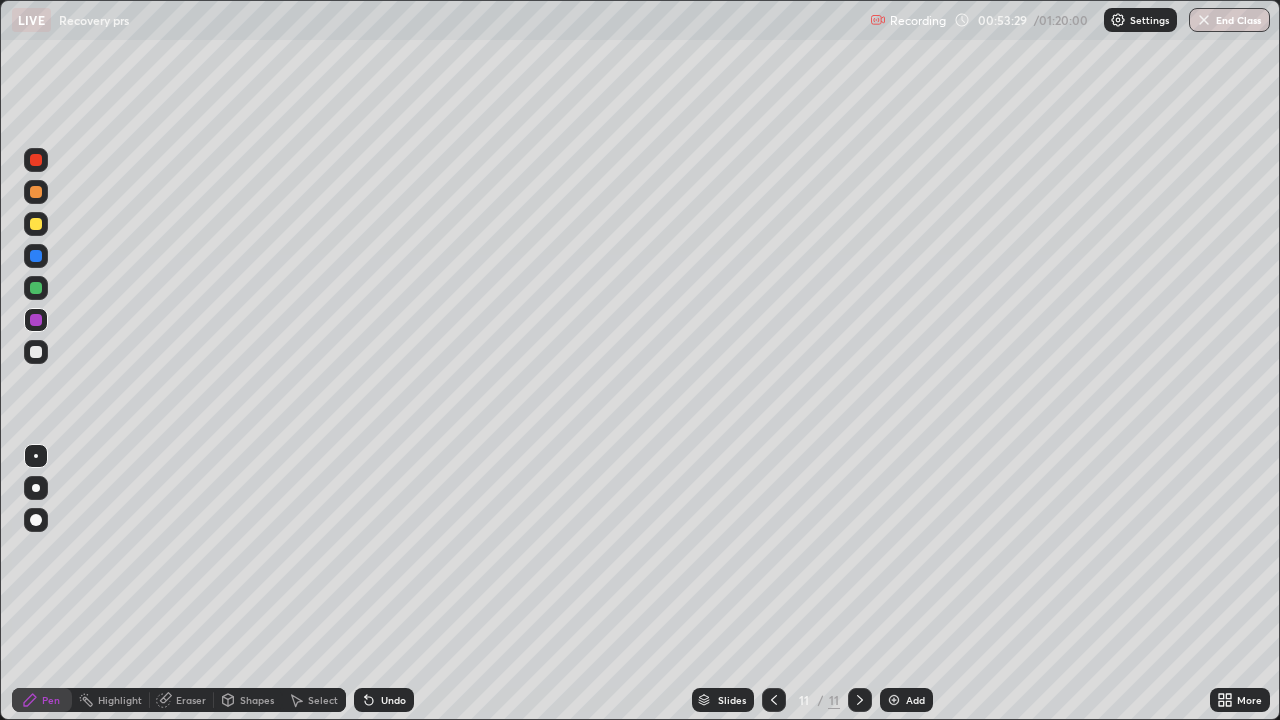 click on "Eraser" at bounding box center (120, 700) 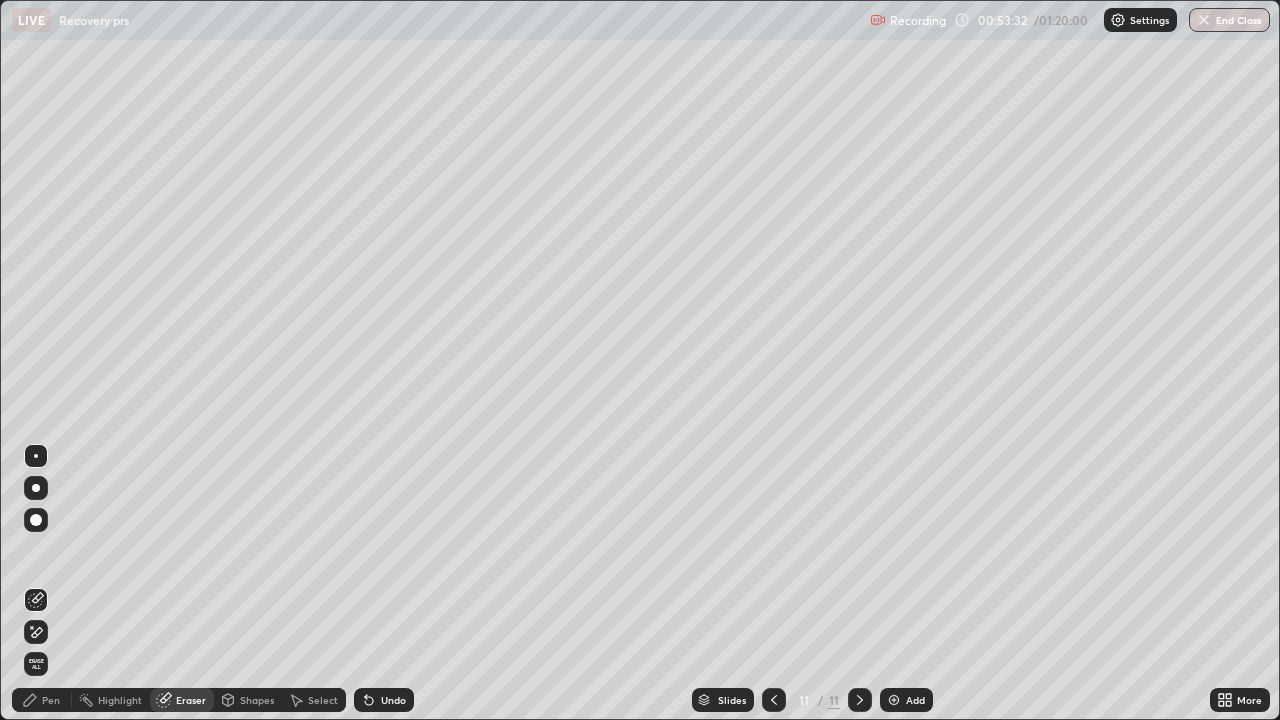 click on "Pen" at bounding box center [51, 700] 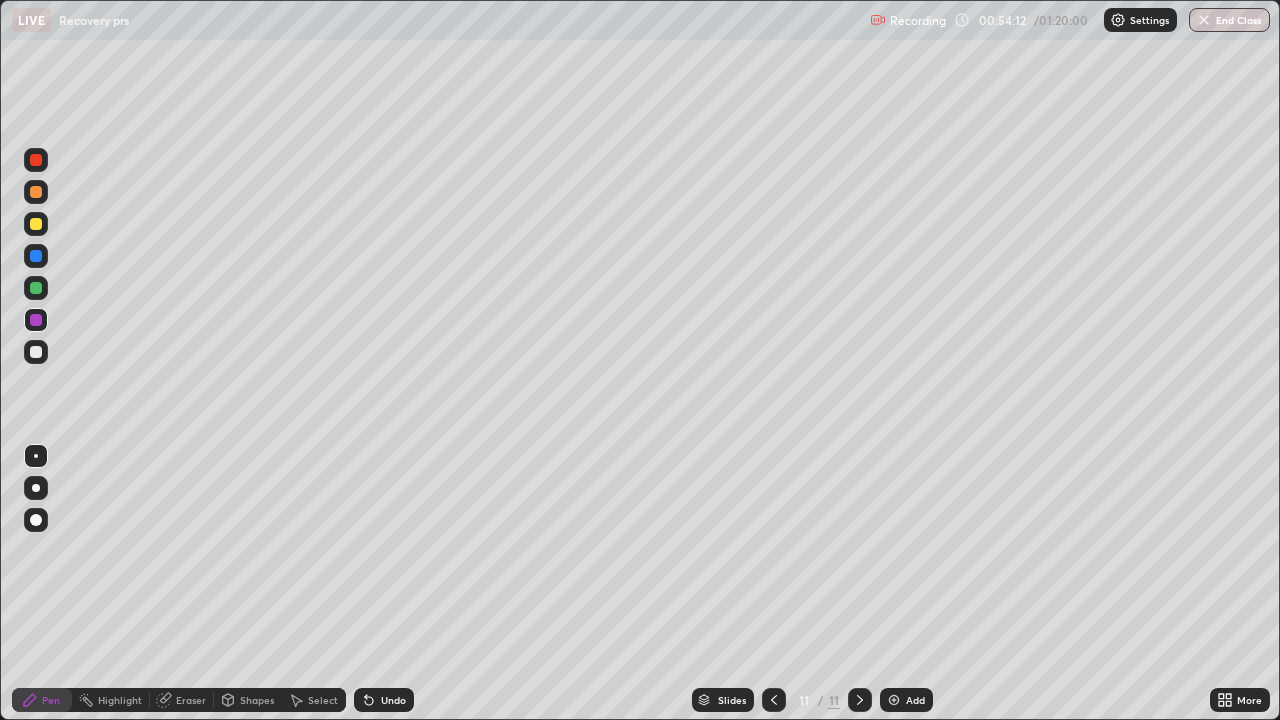 click on "Select" at bounding box center [120, 700] 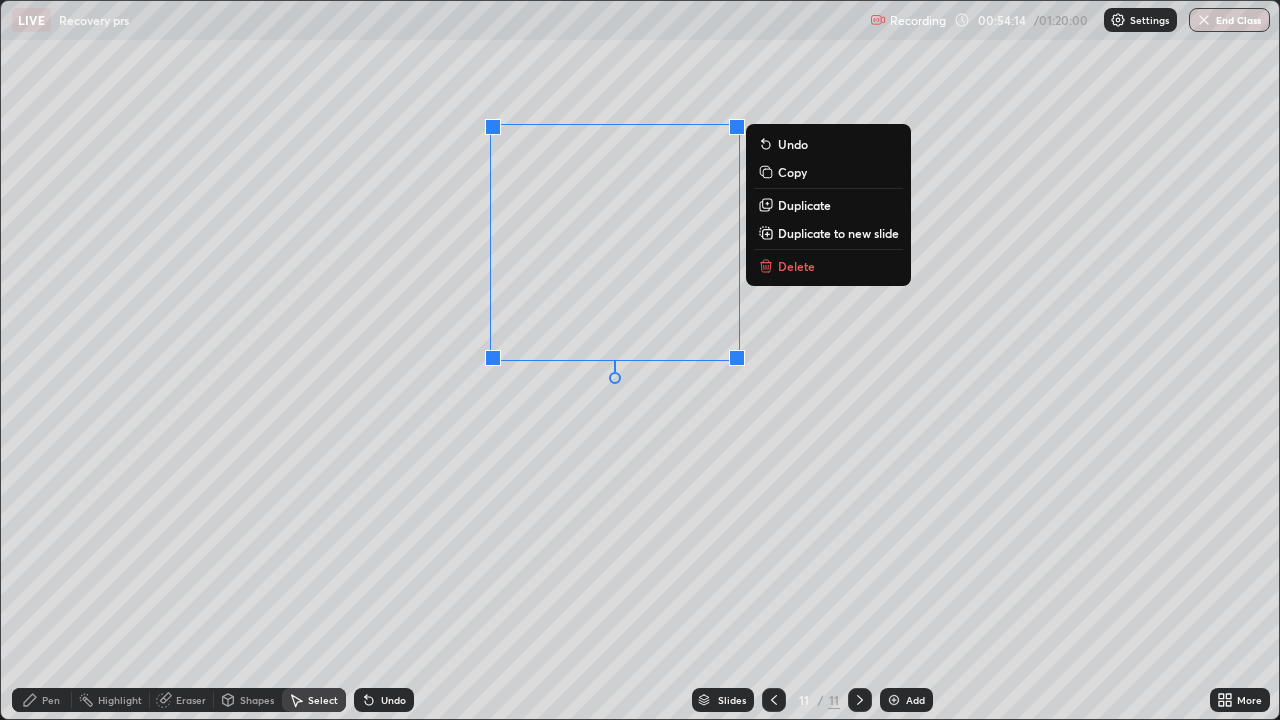 click on "Delete" at bounding box center (796, 266) 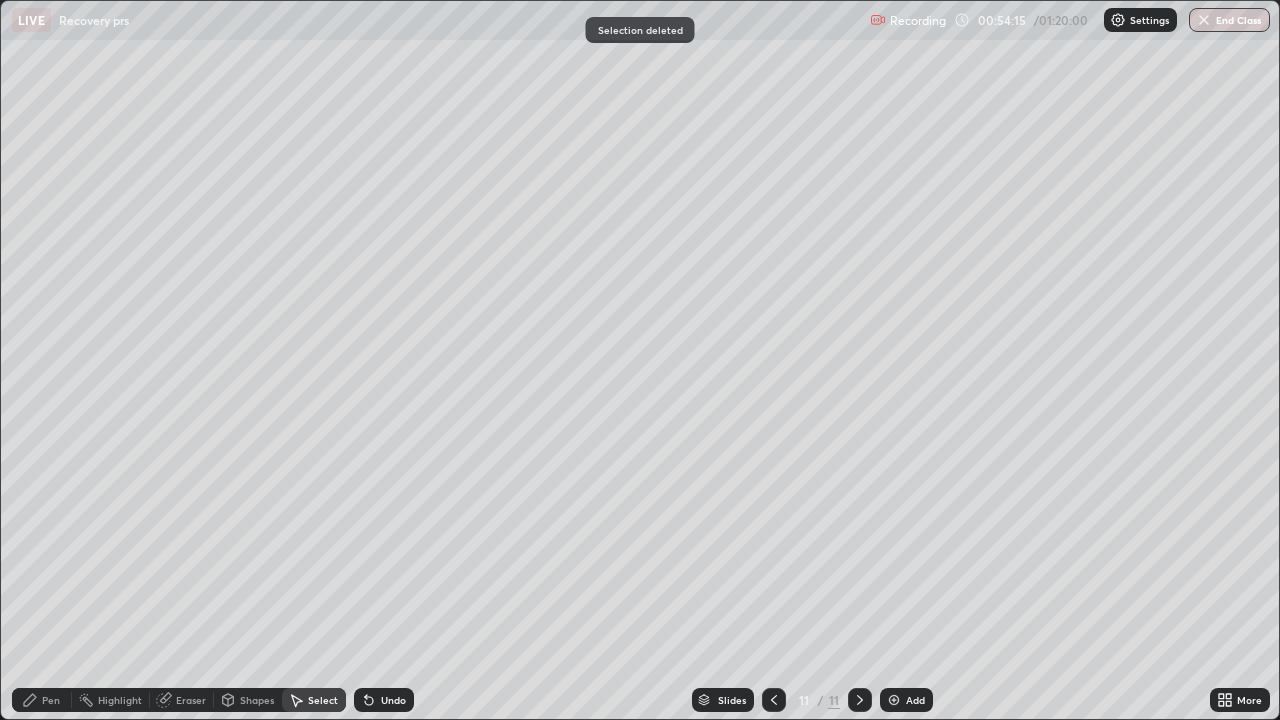 click on "Pen" at bounding box center [42, 700] 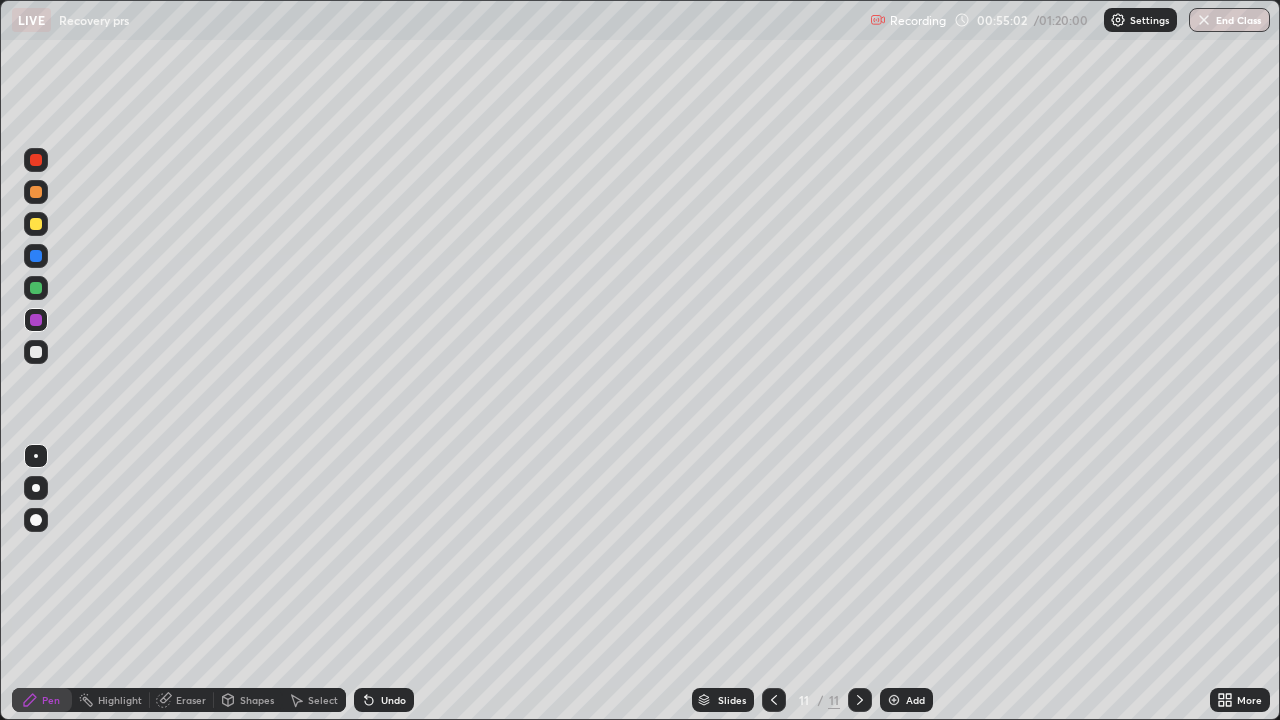 click on "Eraser" at bounding box center [120, 700] 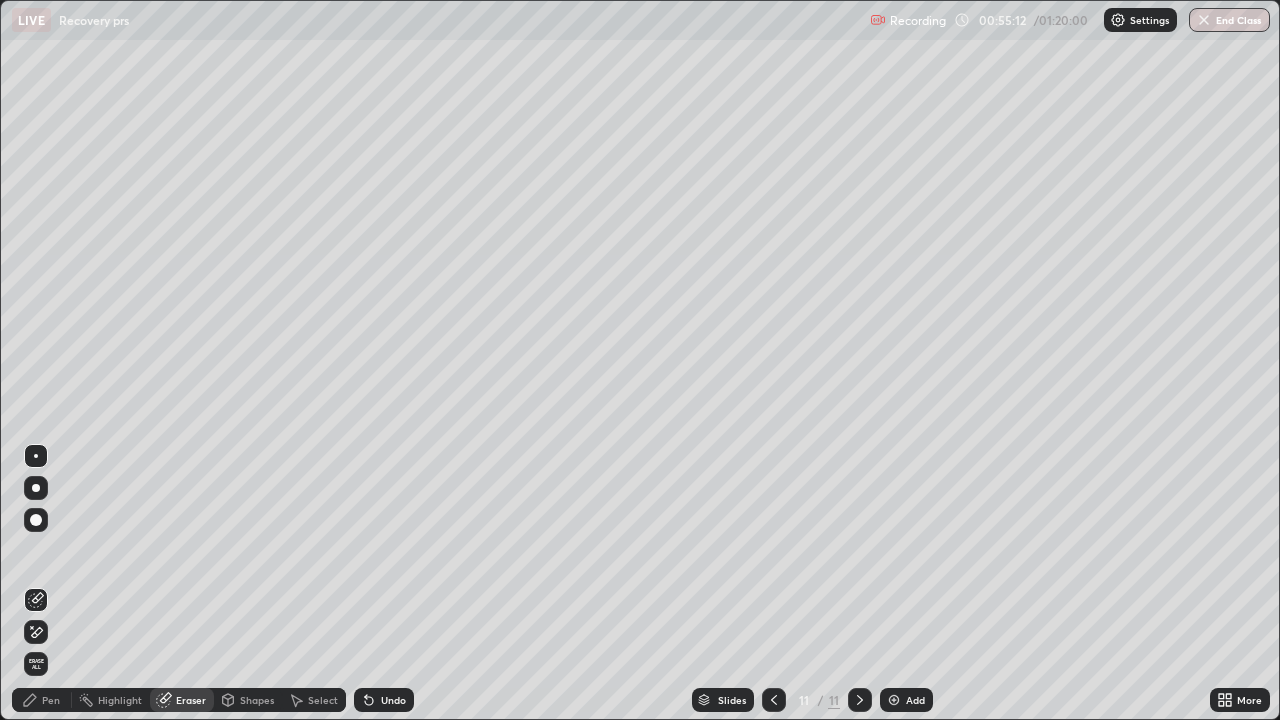 click on "Pen" at bounding box center [42, 700] 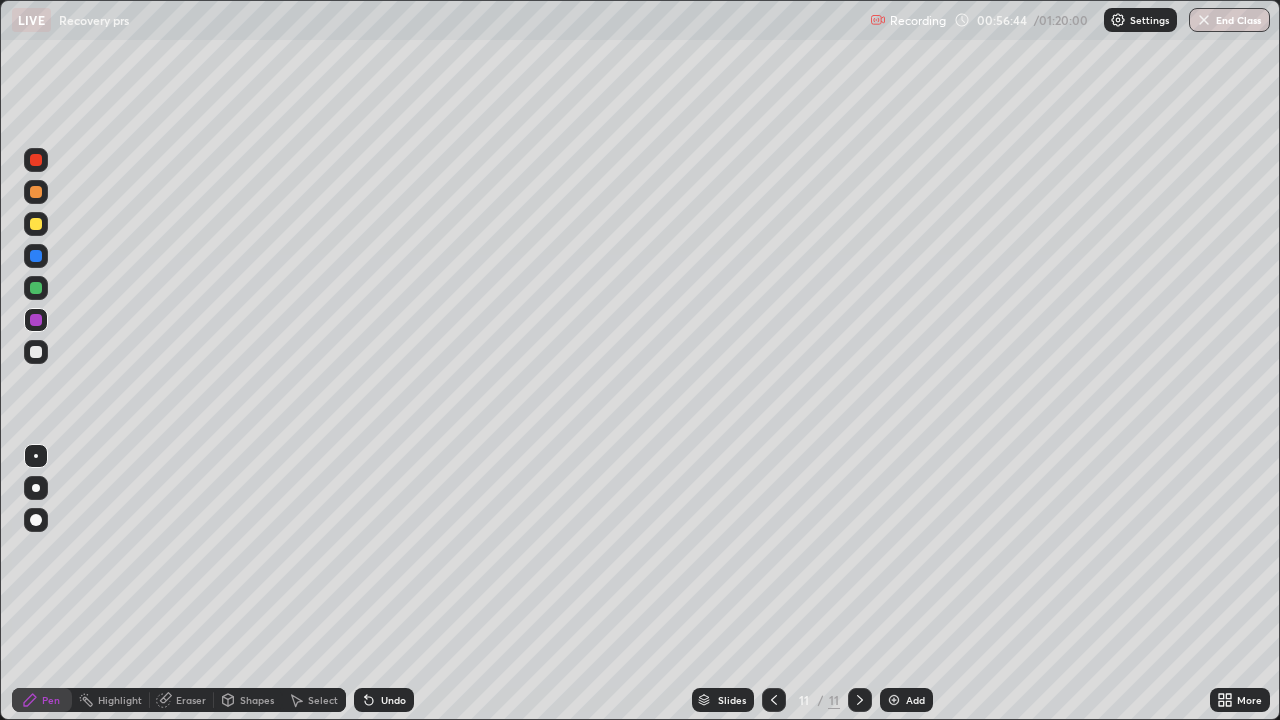click on "Shapes" at bounding box center (257, 700) 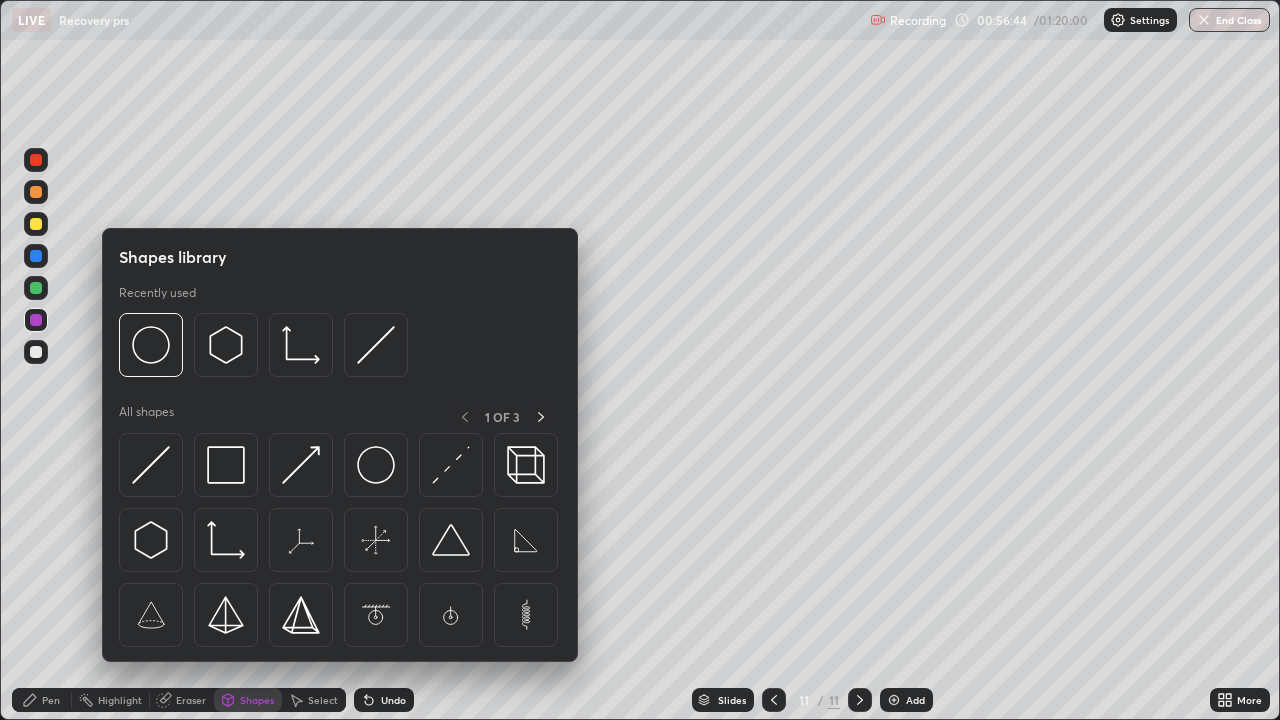click on "Select" at bounding box center [51, 700] 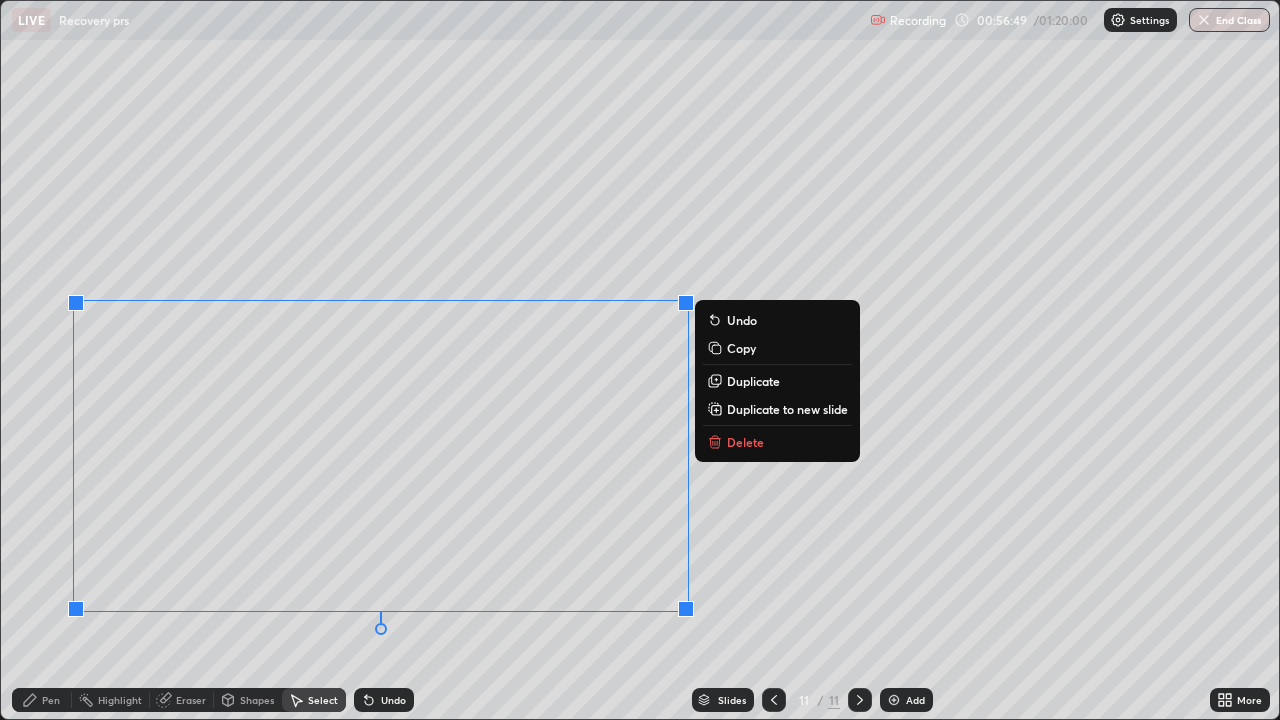 click on "Delete" at bounding box center [777, 442] 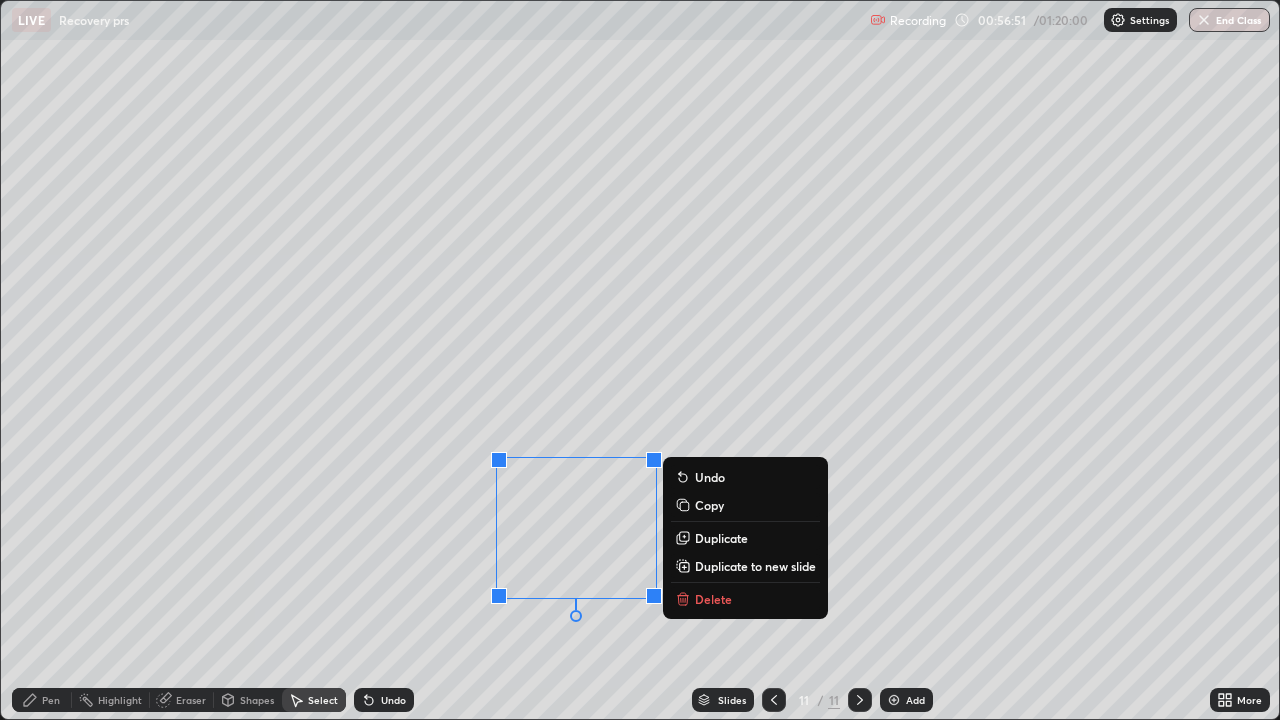 click on "Delete" at bounding box center [713, 599] 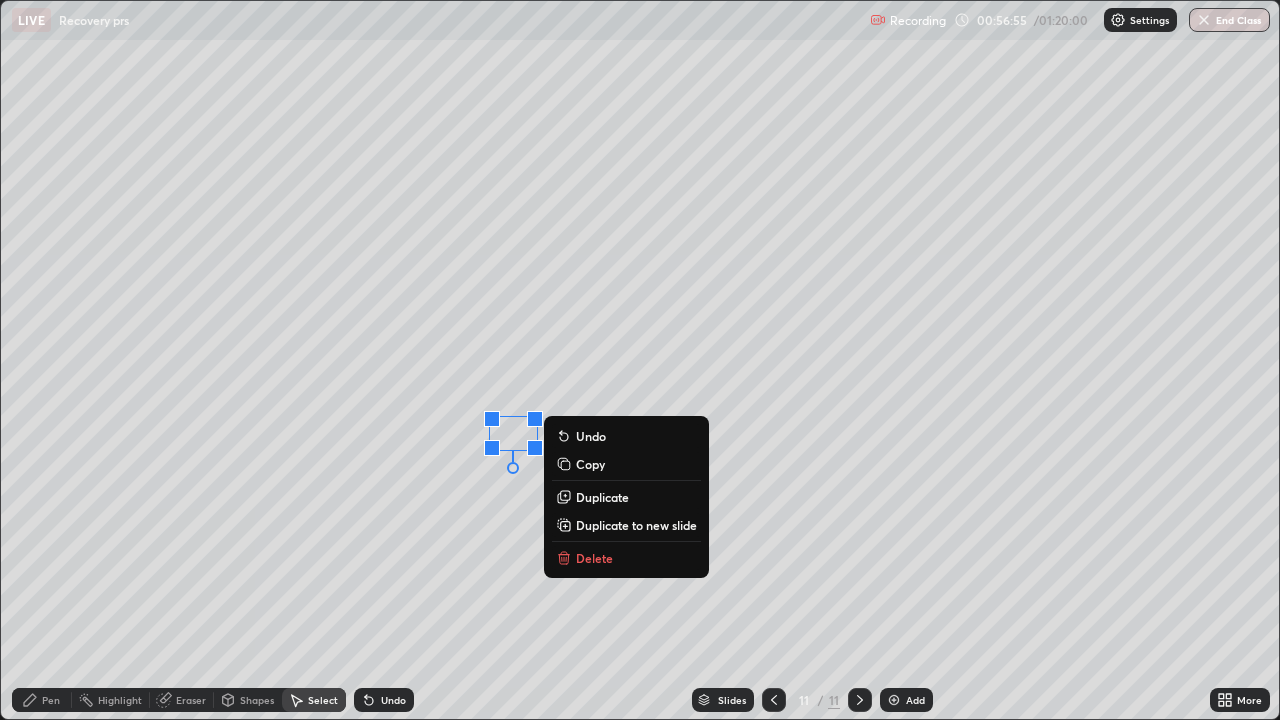 click on "Delete" at bounding box center (594, 558) 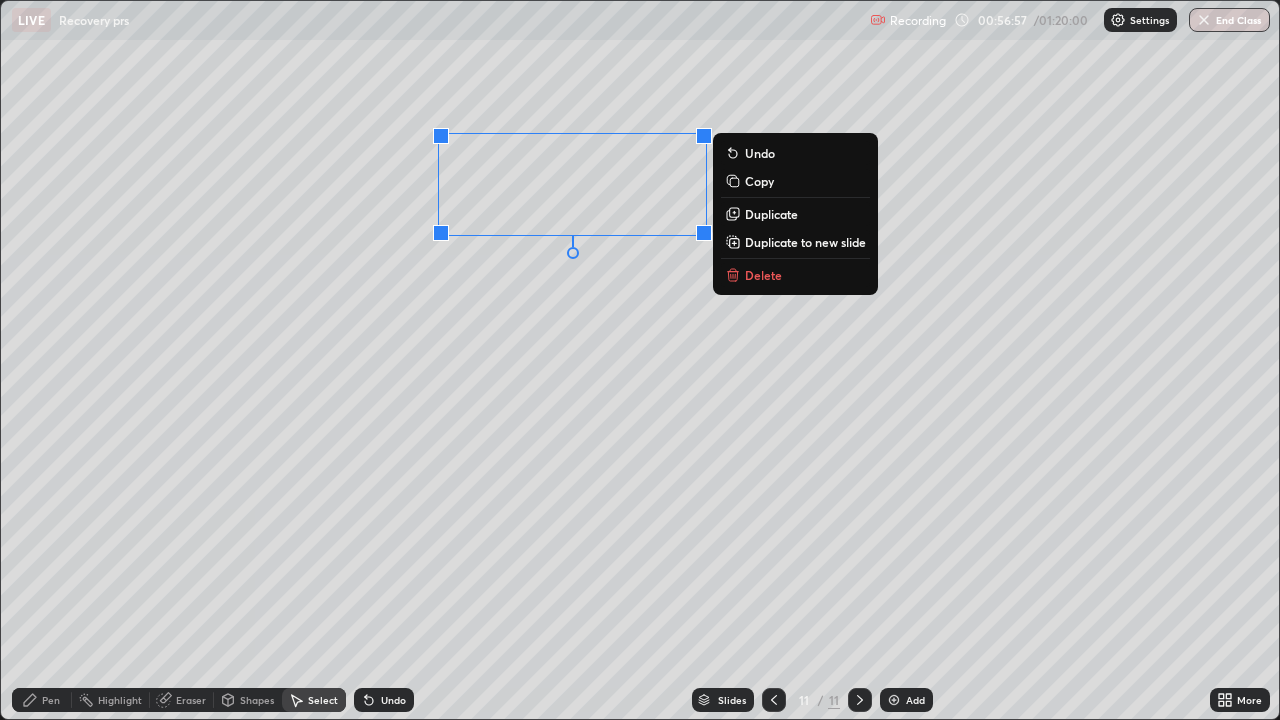 click on "Delete" at bounding box center (795, 275) 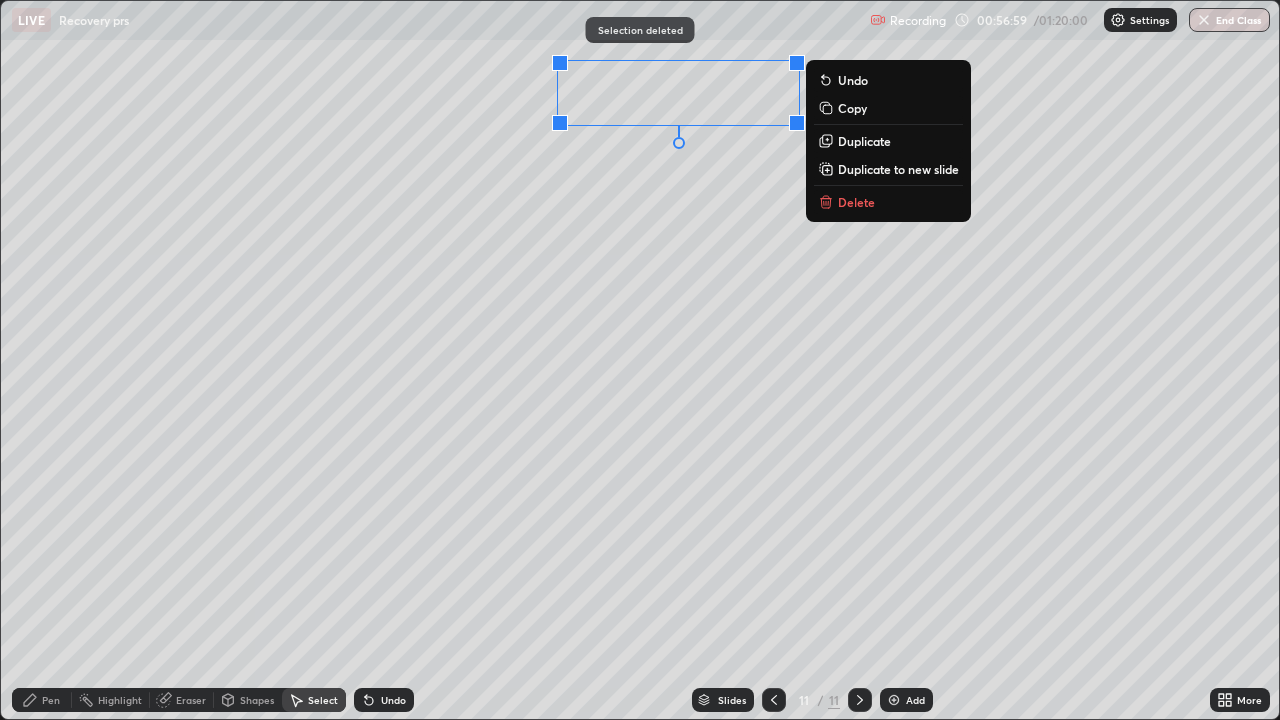 click at bounding box center (823, 76) 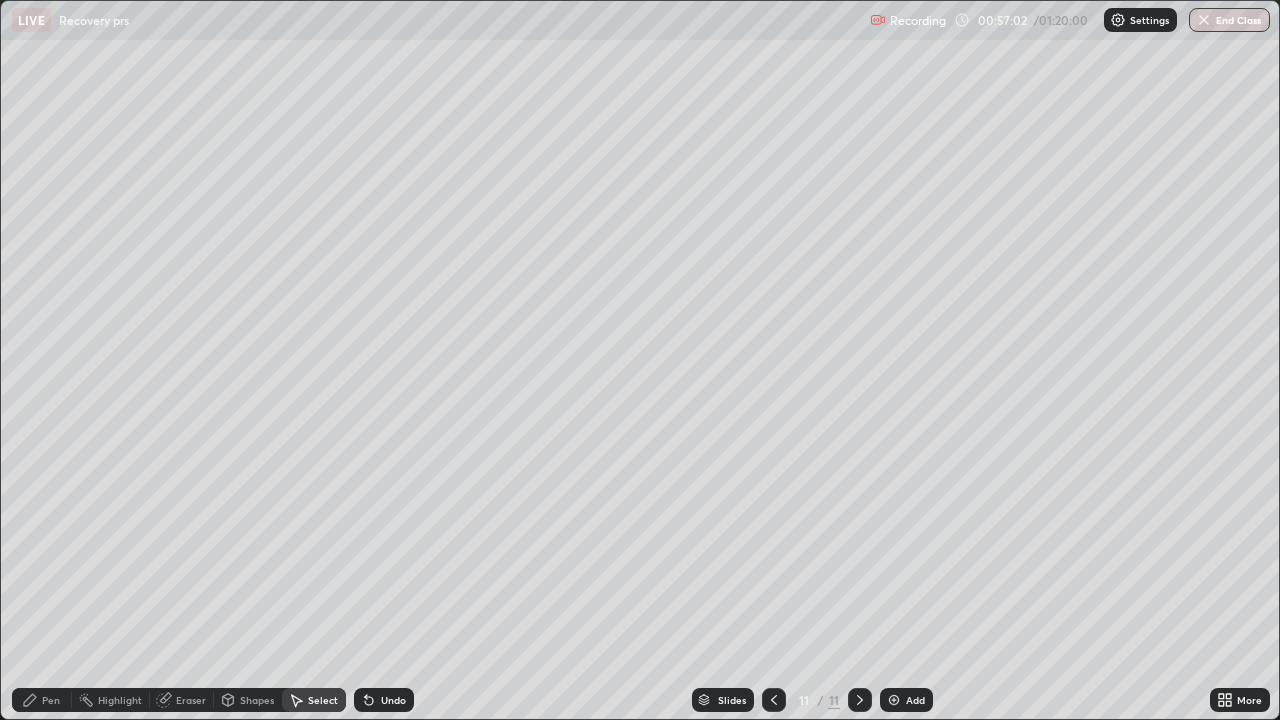 click on "Pen" at bounding box center (51, 700) 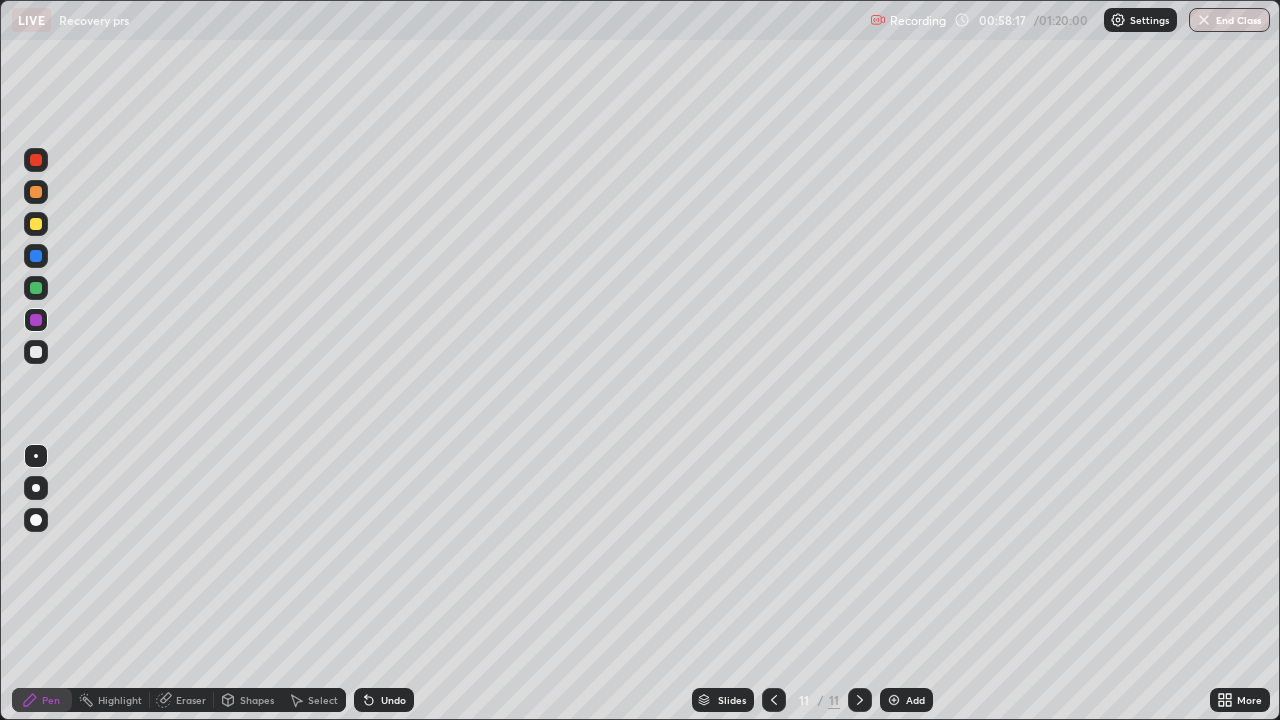 click on "Select" at bounding box center (111, 700) 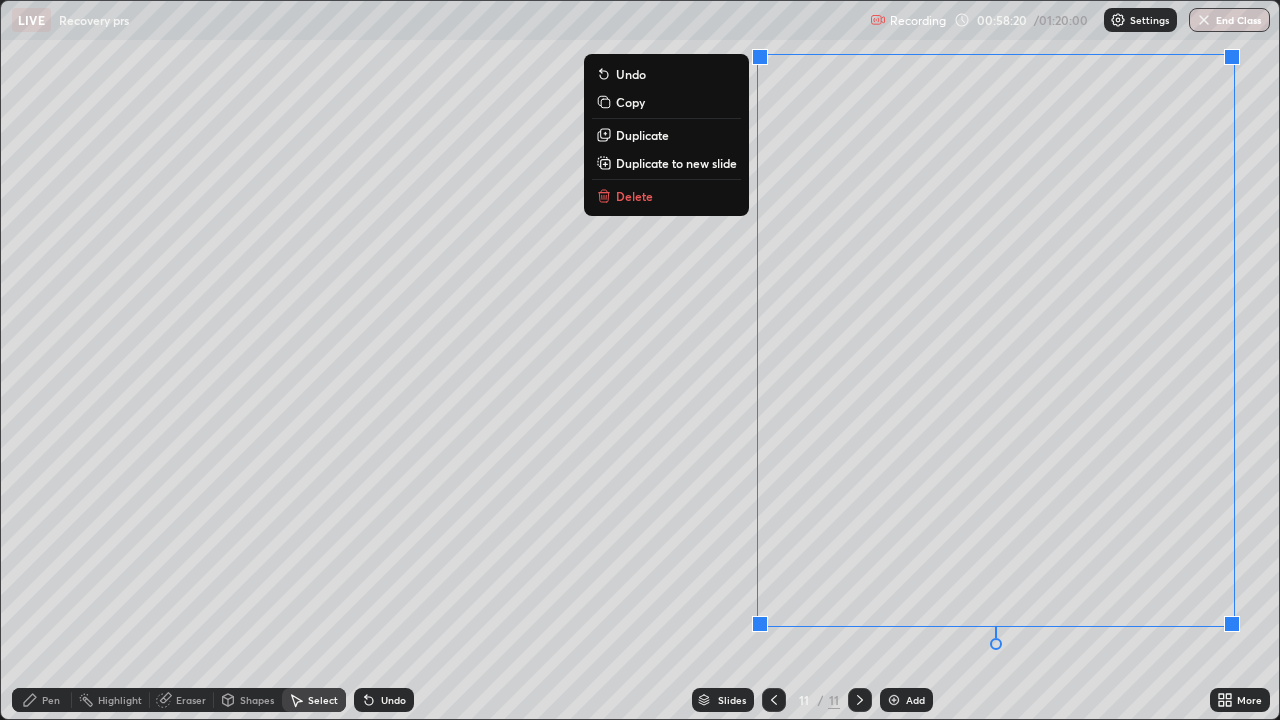 click on "Delete" at bounding box center (666, 196) 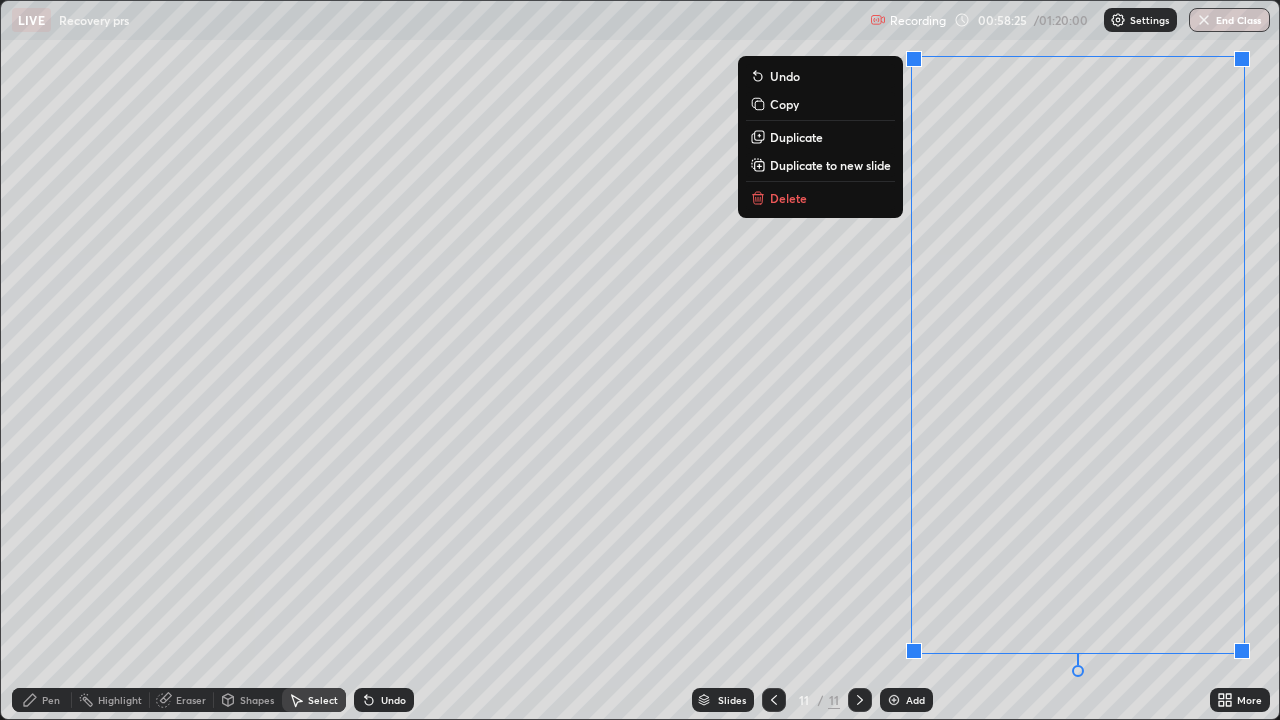 click on "Delete" at bounding box center (820, 198) 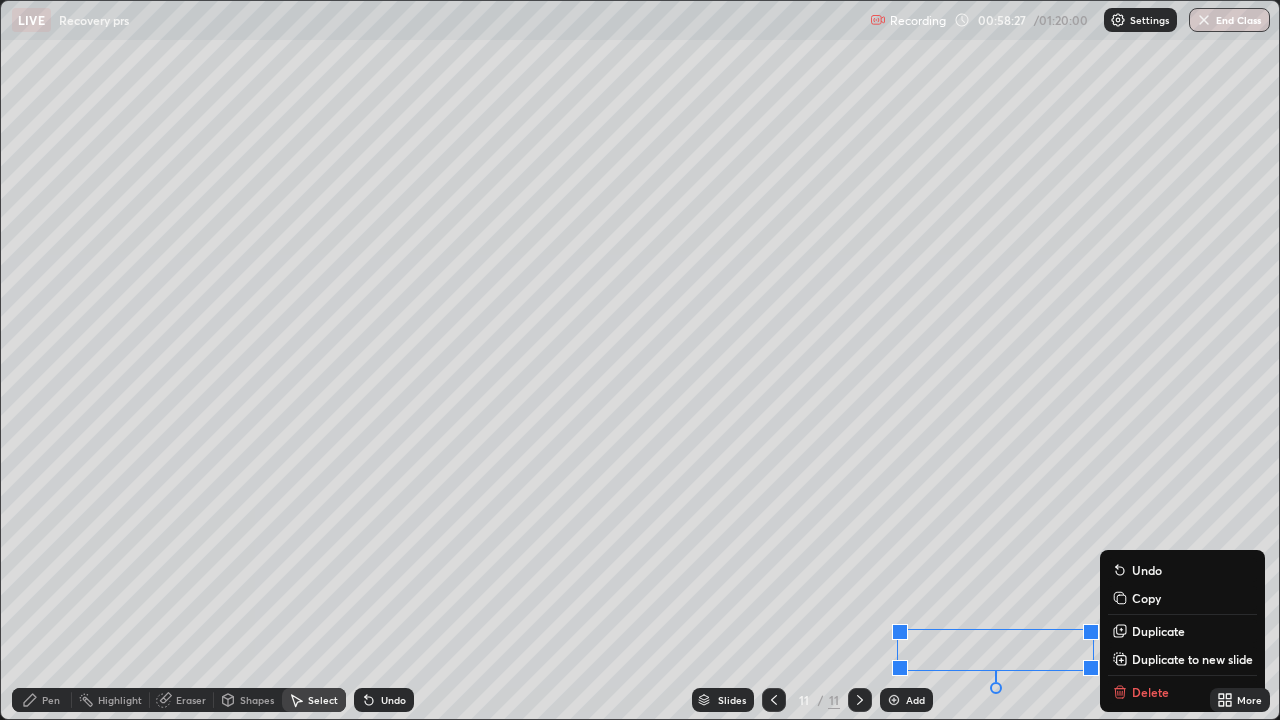 click on "Slides 11 / 11 Add" at bounding box center [812, 700] 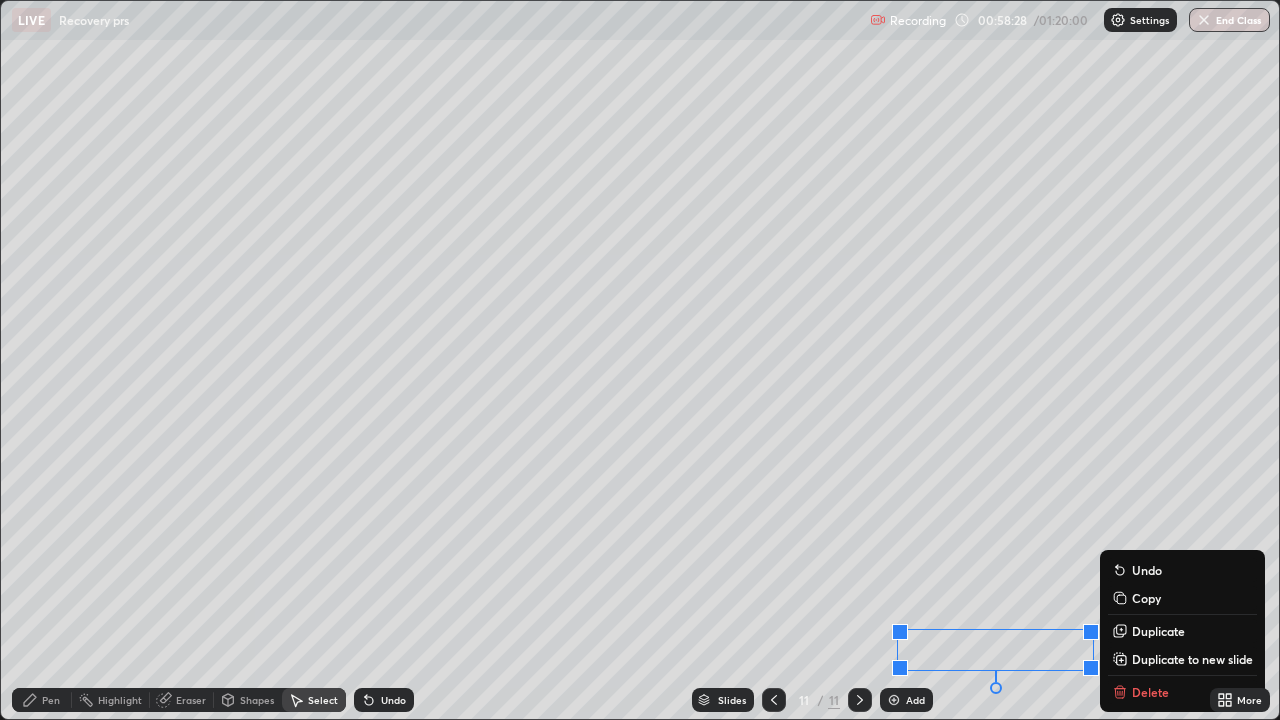 click on "0 ° Undo Copy Duplicate Duplicate to new slide Delete" at bounding box center [640, 360] 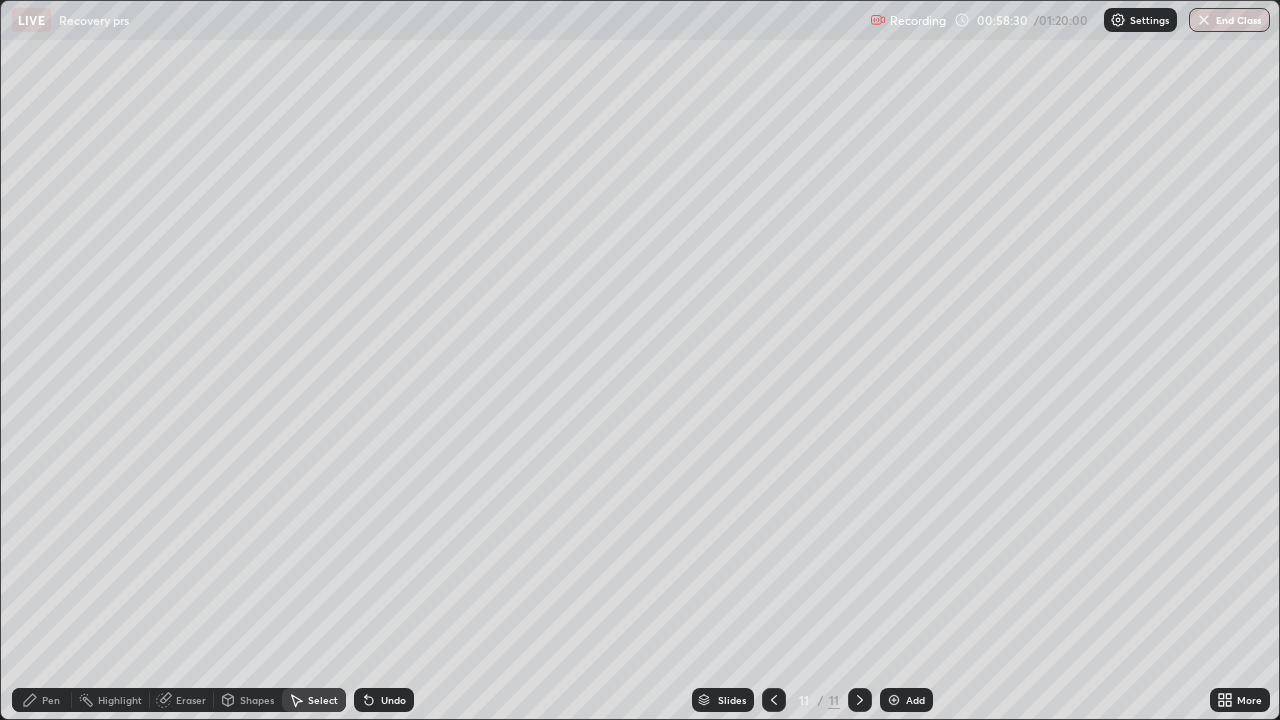 click on "Pen" at bounding box center (42, 700) 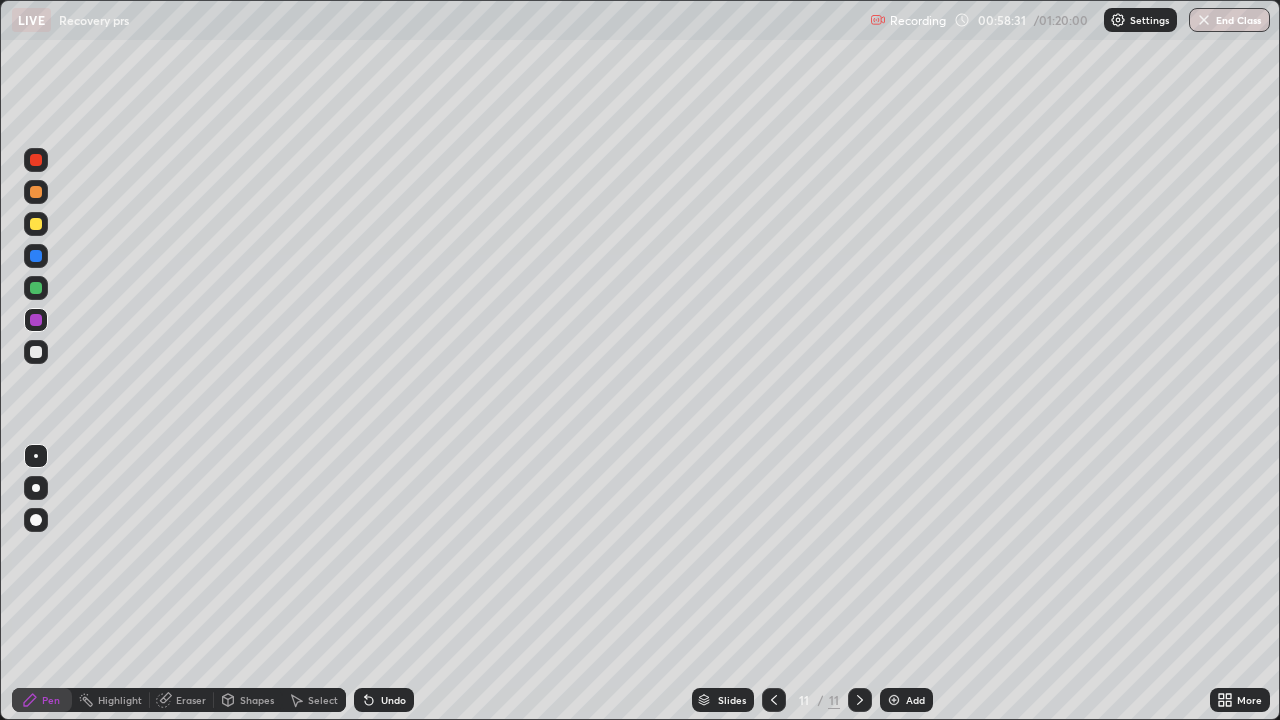 click on "Pen" at bounding box center [51, 700] 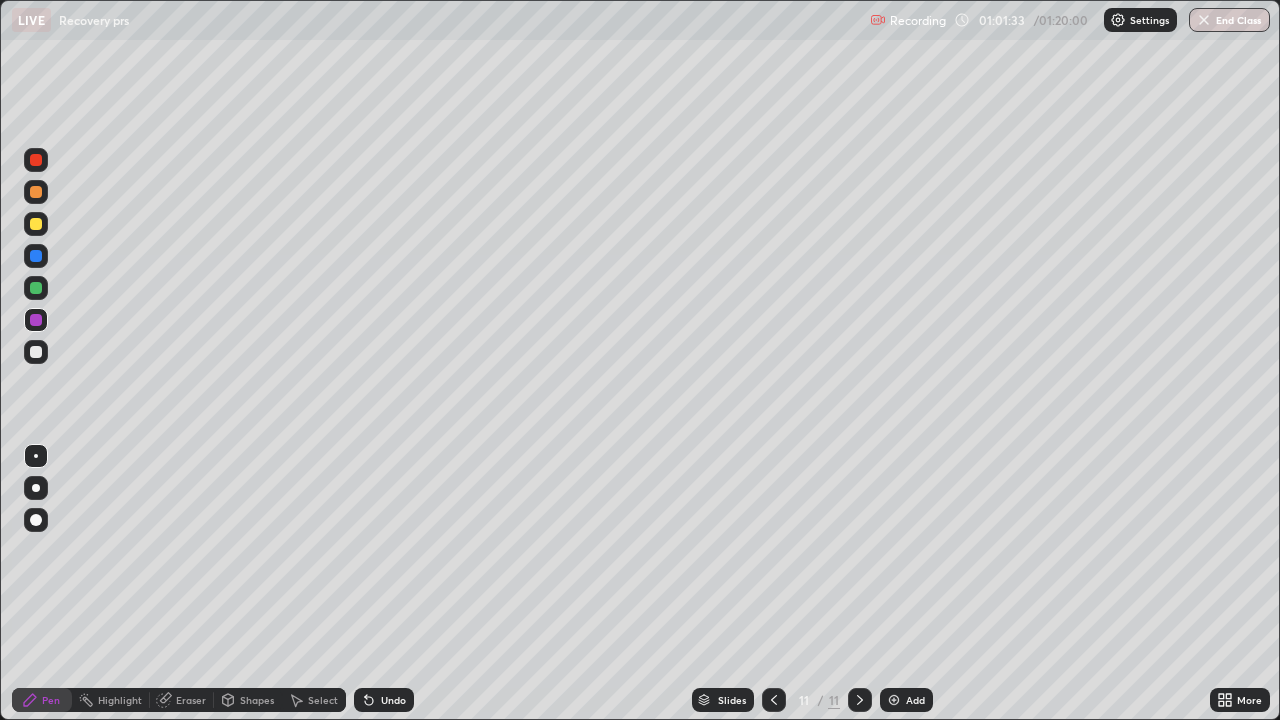 click at bounding box center [894, 700] 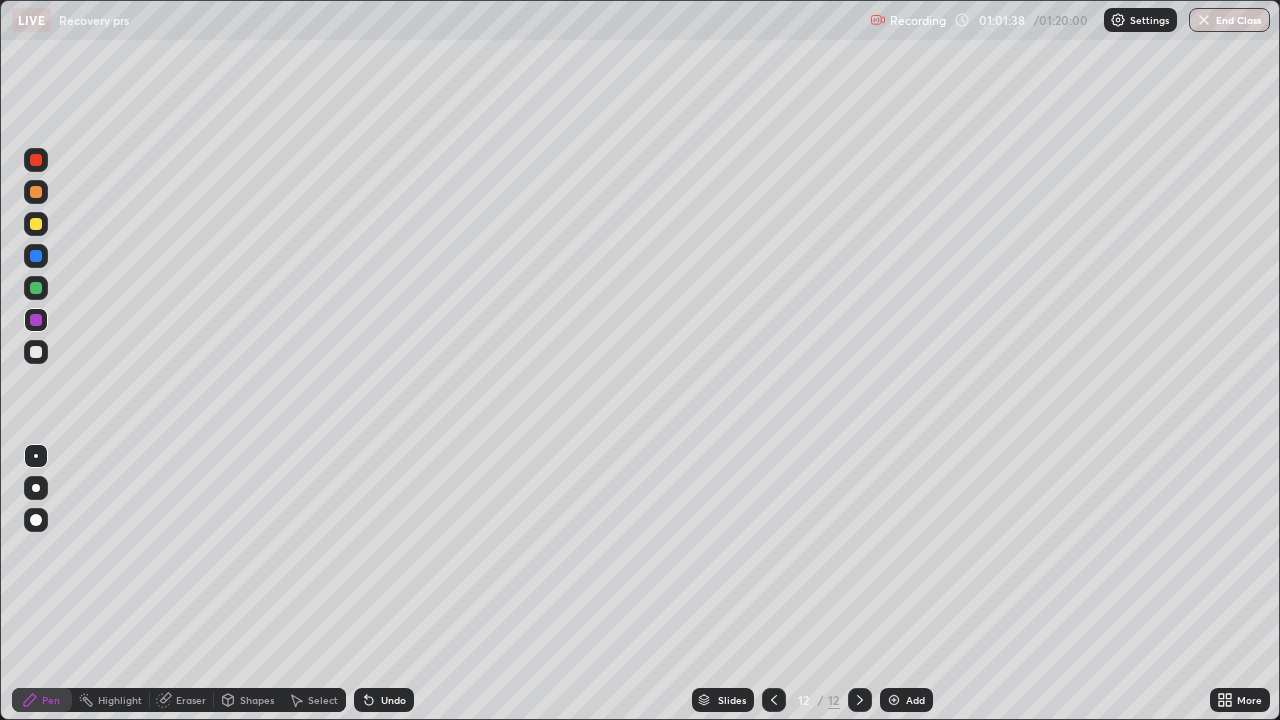 click at bounding box center [36, 160] 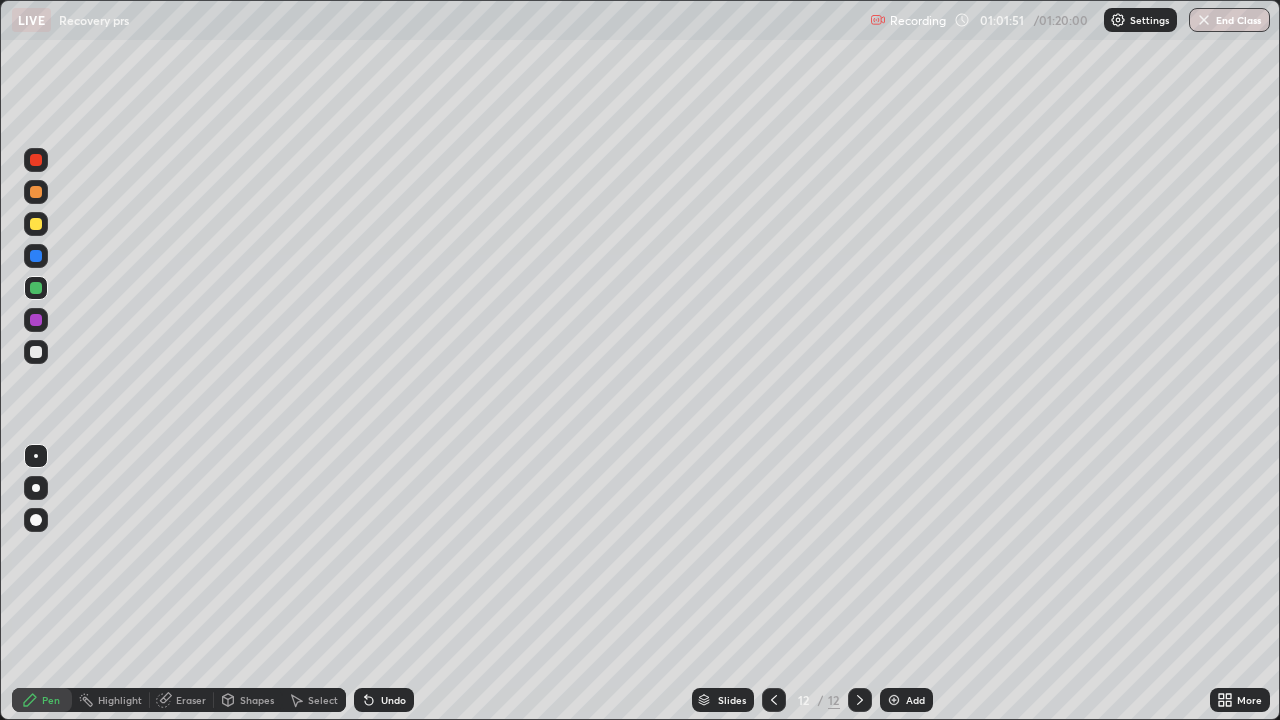 click at bounding box center [36, 224] 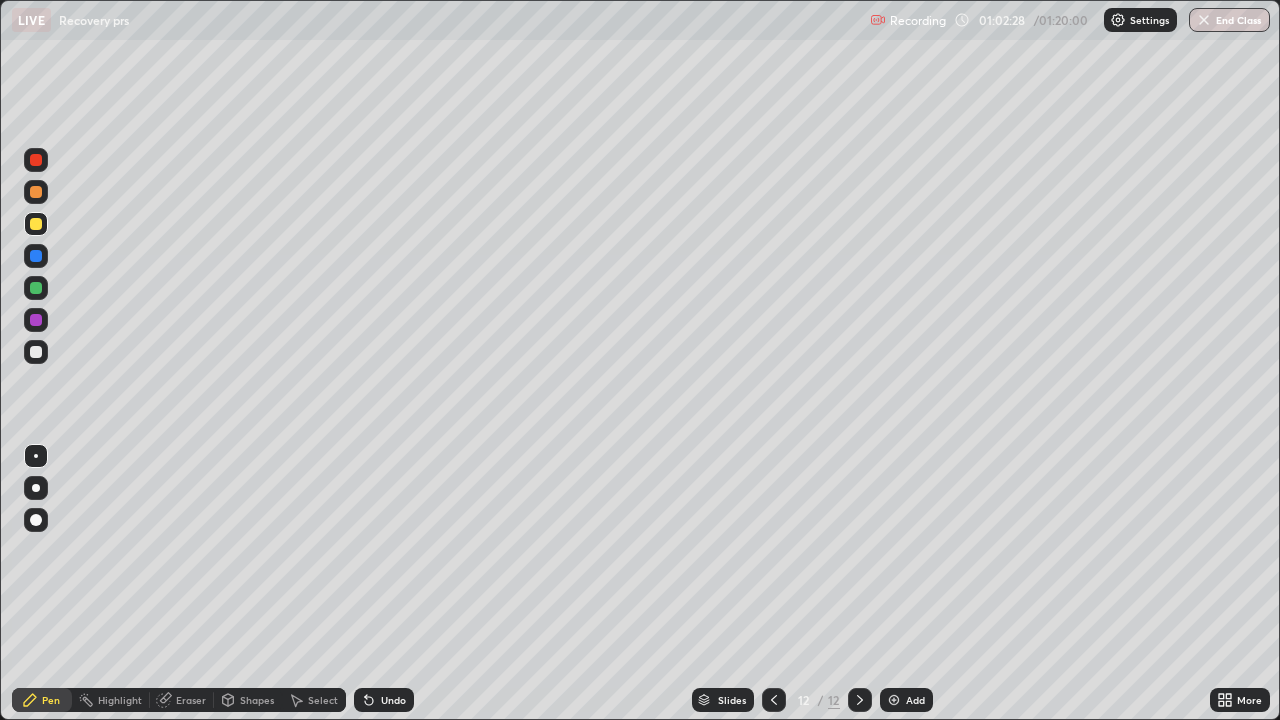 click at bounding box center (36, 288) 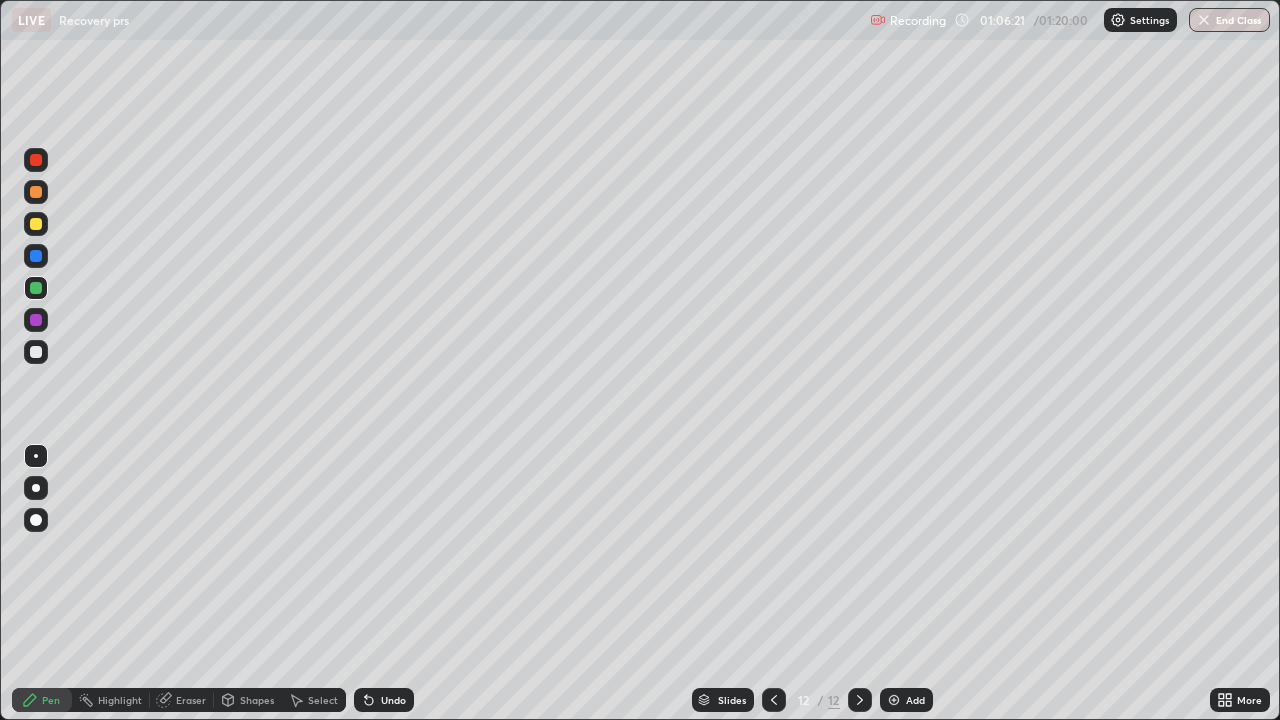 click on "Add" at bounding box center [906, 700] 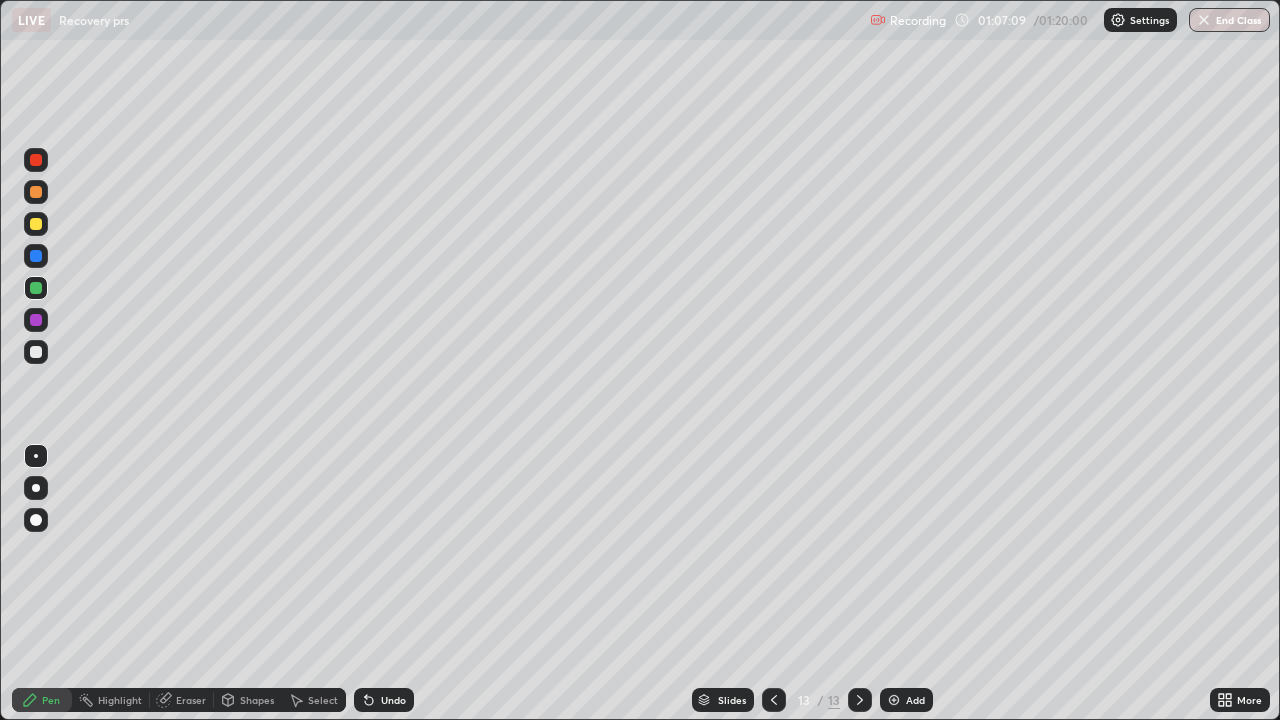 click at bounding box center (774, 700) 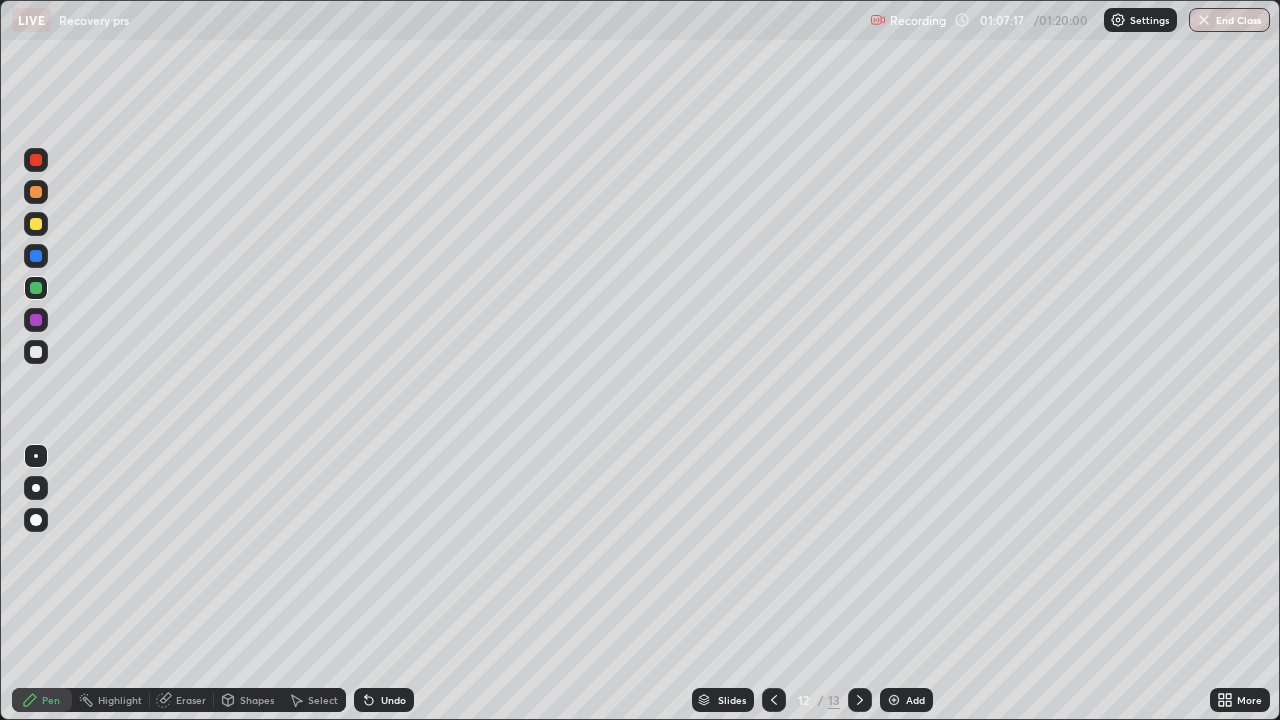 click at bounding box center (894, 700) 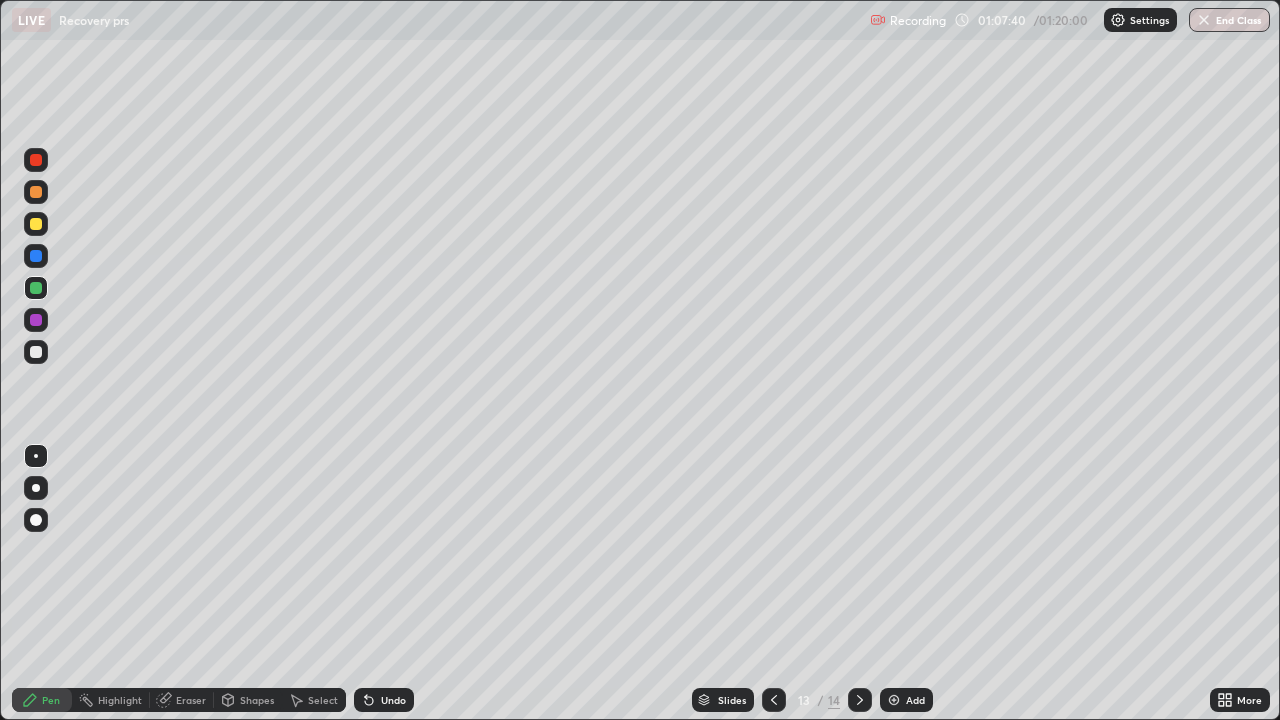 click at bounding box center (774, 700) 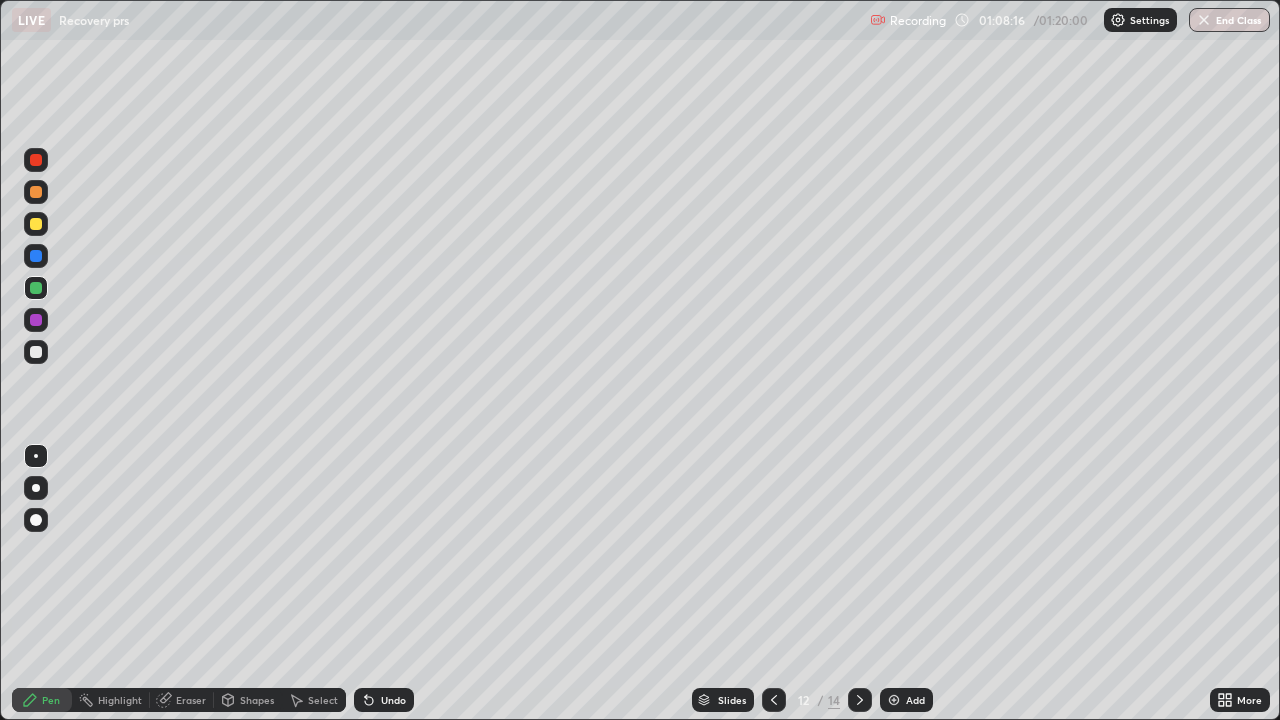 click at bounding box center (774, 700) 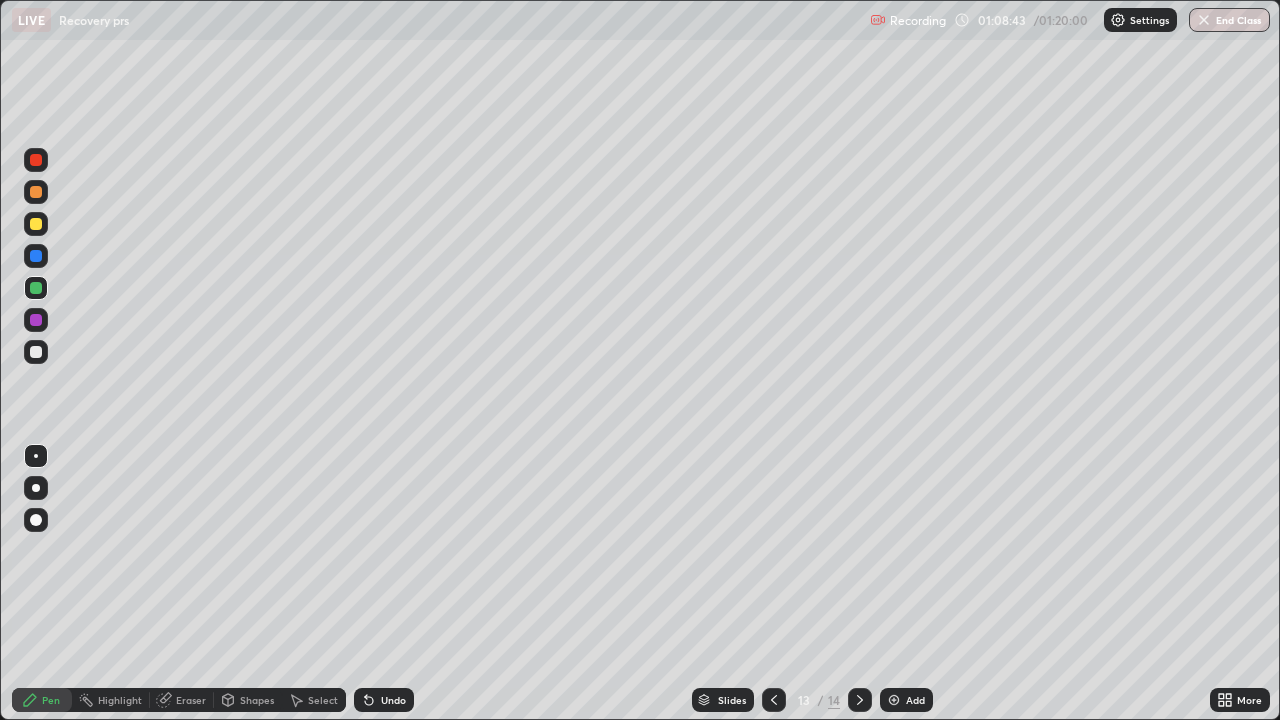 click at bounding box center (36, 160) 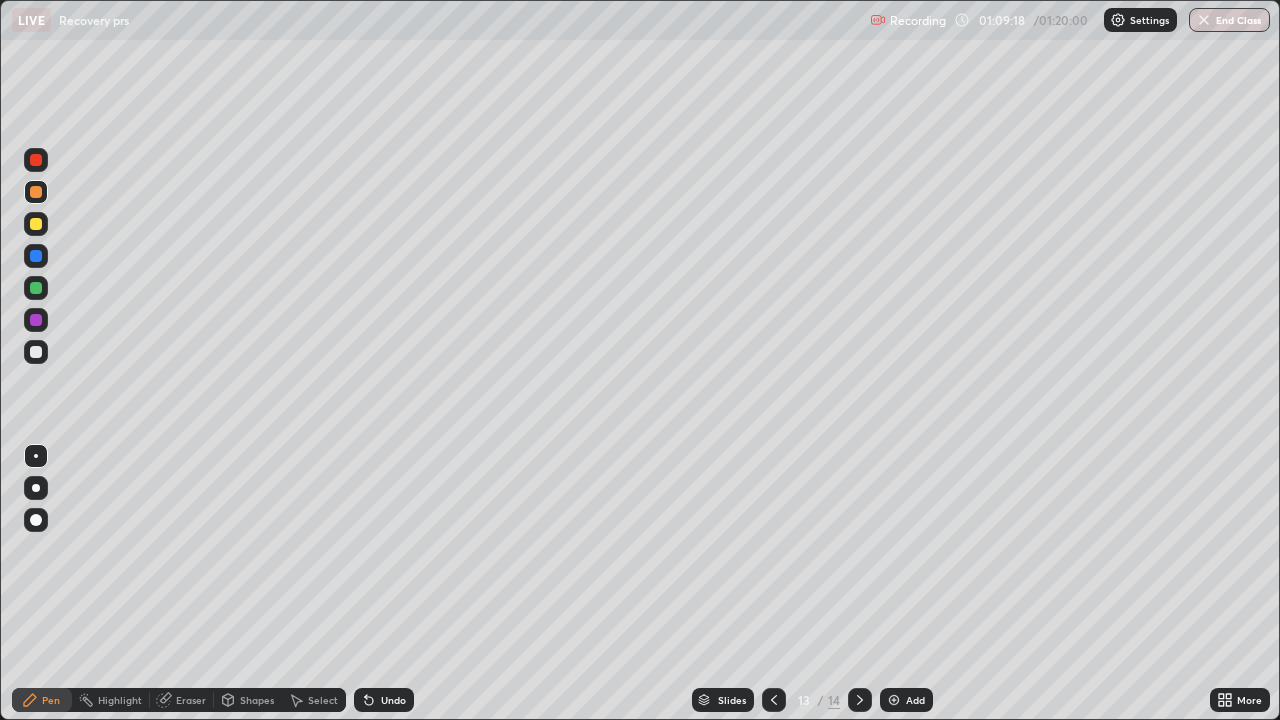 click at bounding box center (36, 224) 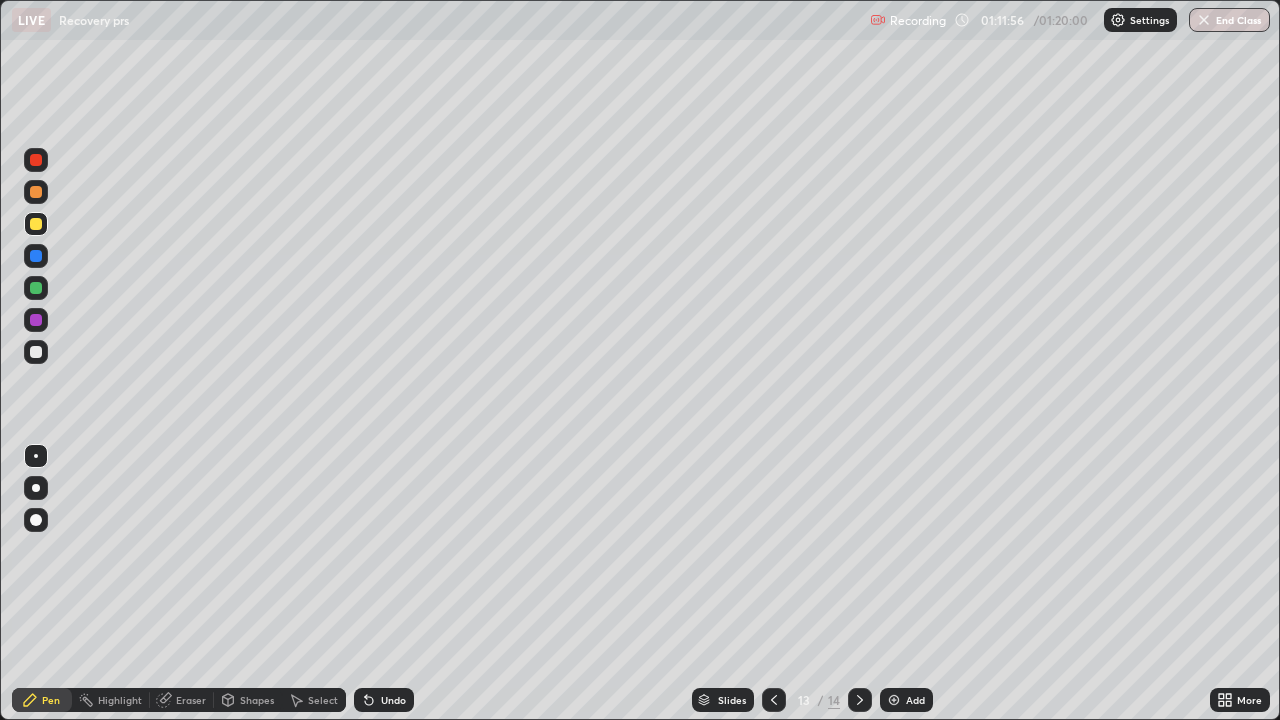 click at bounding box center [36, 320] 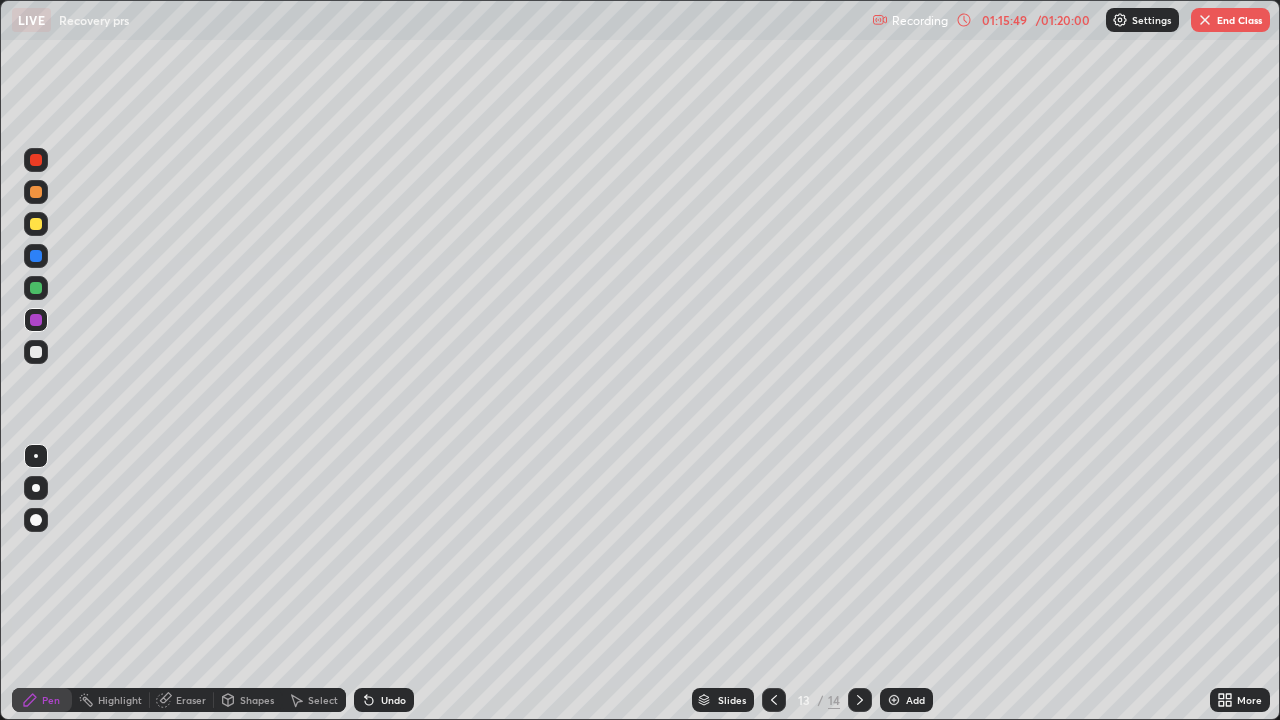 click at bounding box center [894, 700] 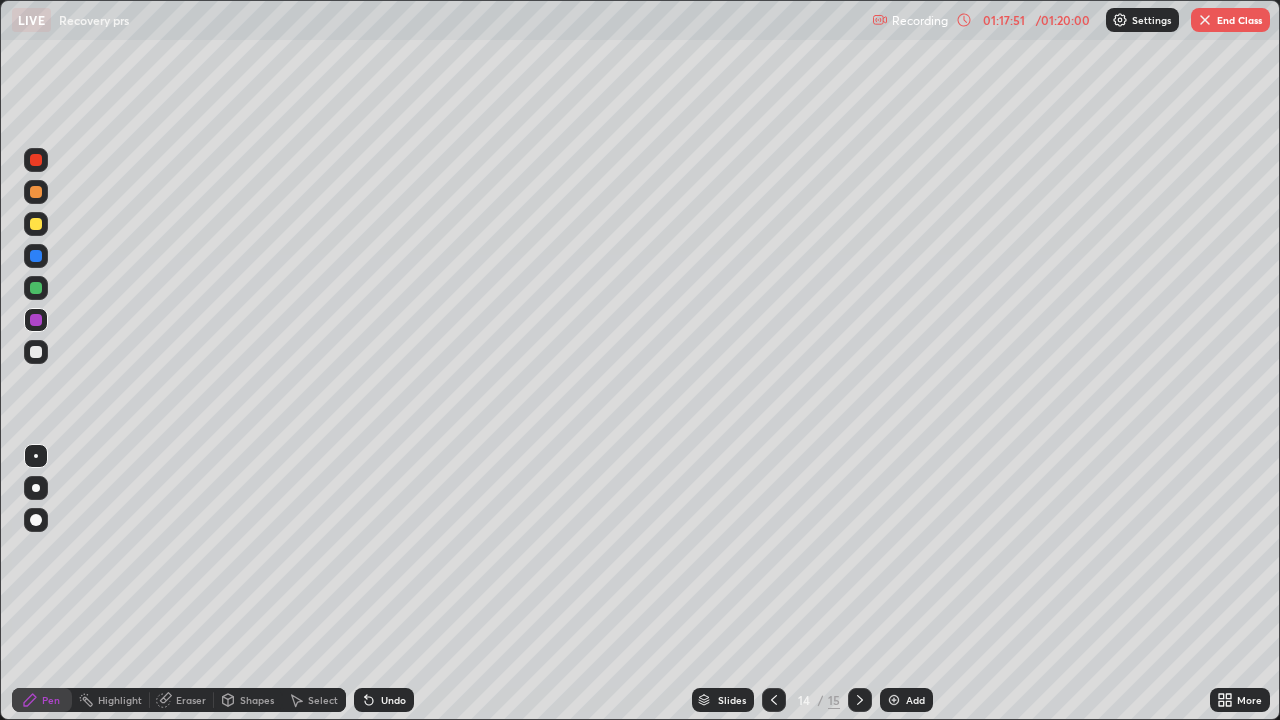 click at bounding box center [774, 700] 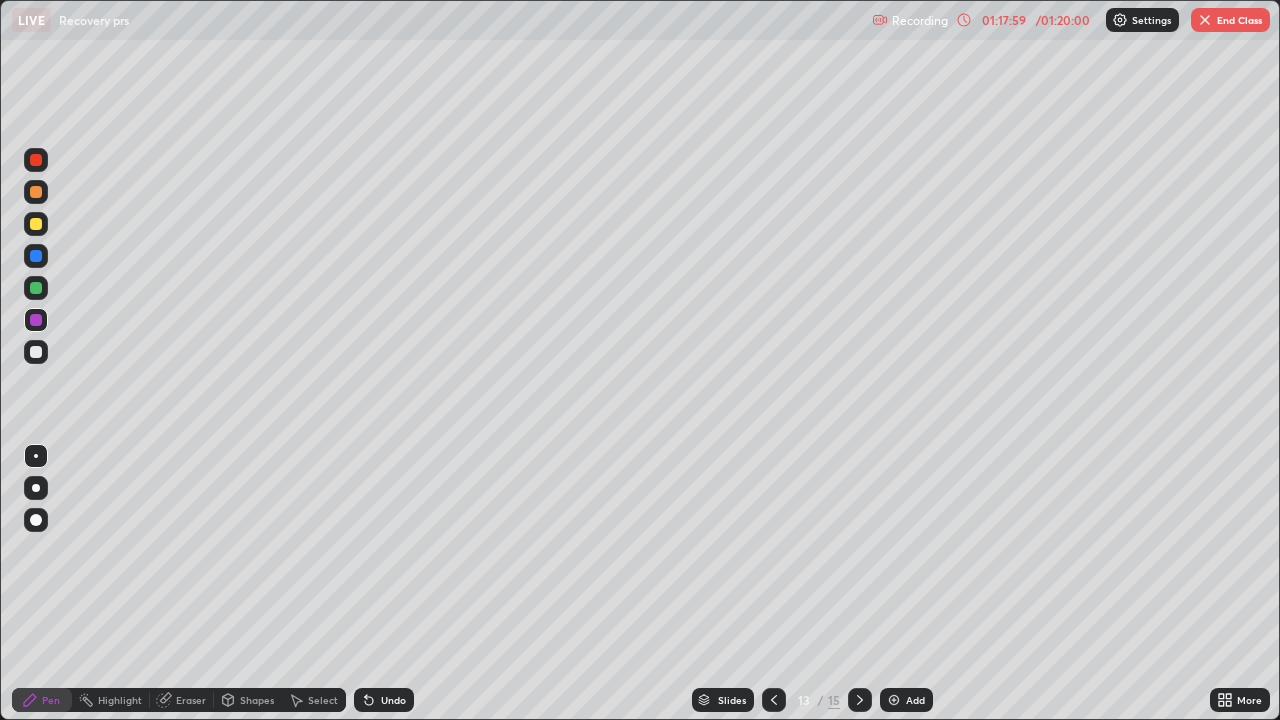 click at bounding box center [774, 700] 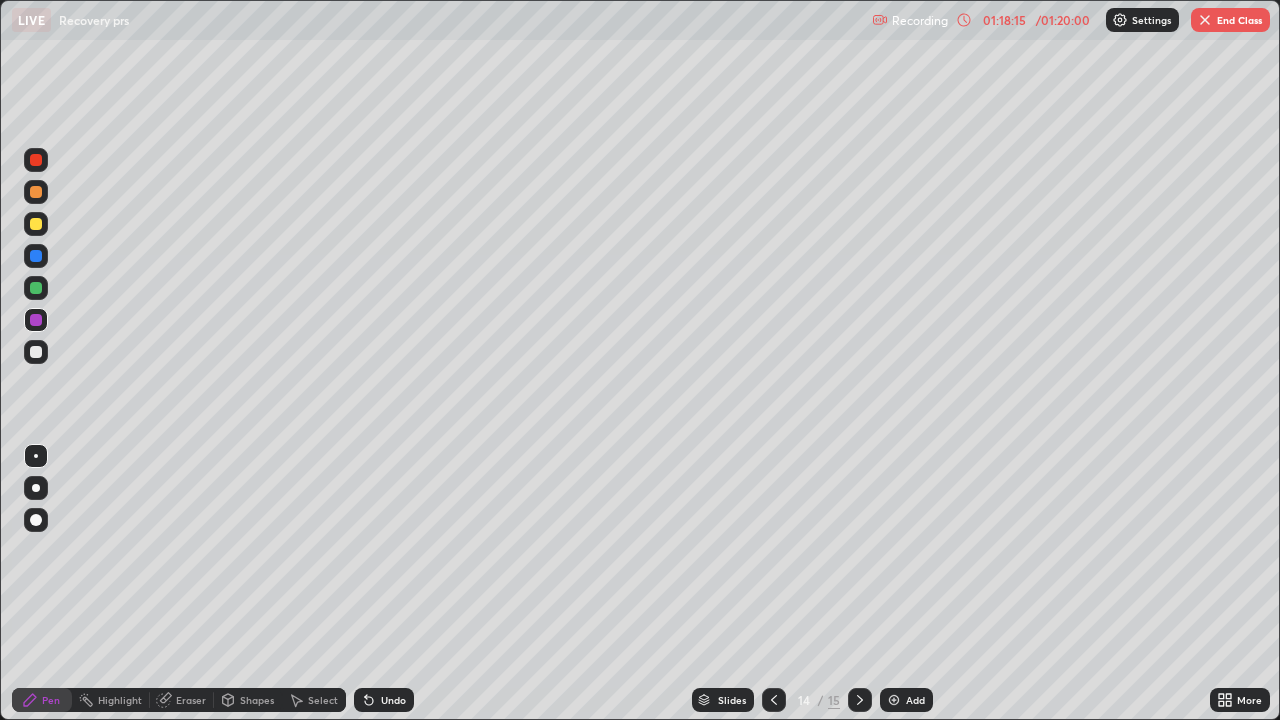 click on "End Class" at bounding box center (1230, 20) 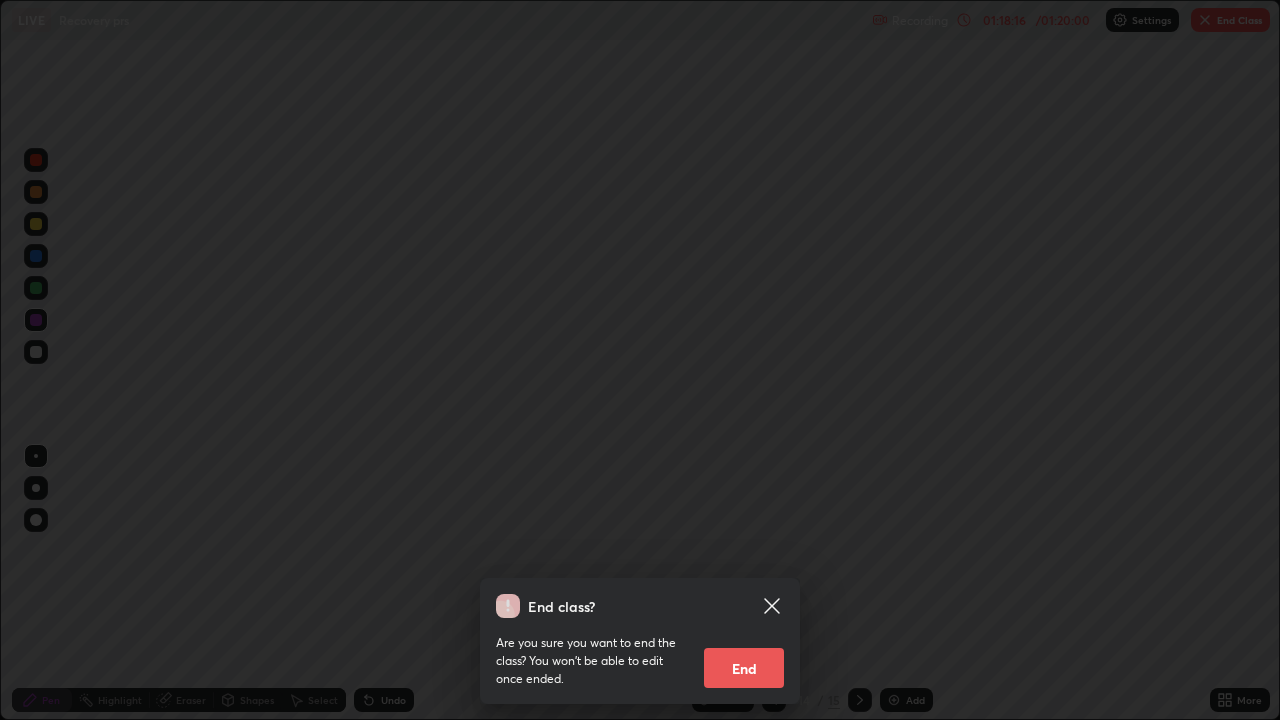 click on "End" at bounding box center (744, 668) 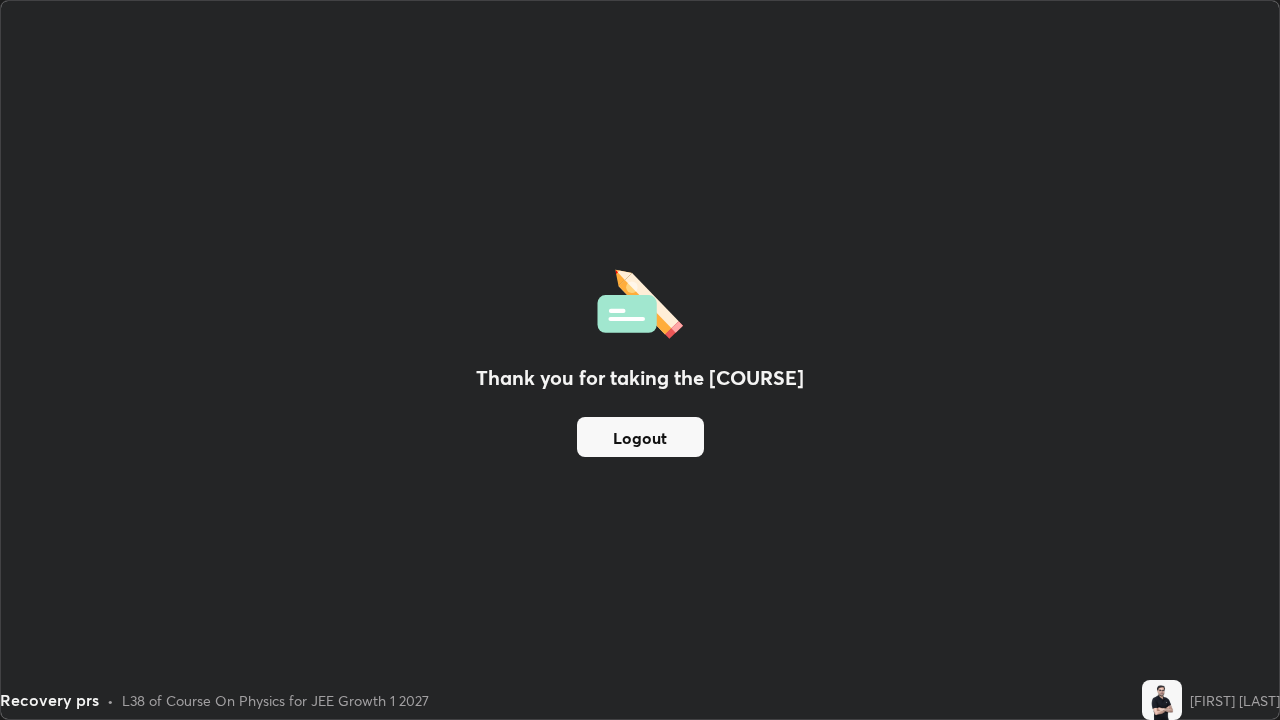 click on "Logout" at bounding box center [640, 437] 